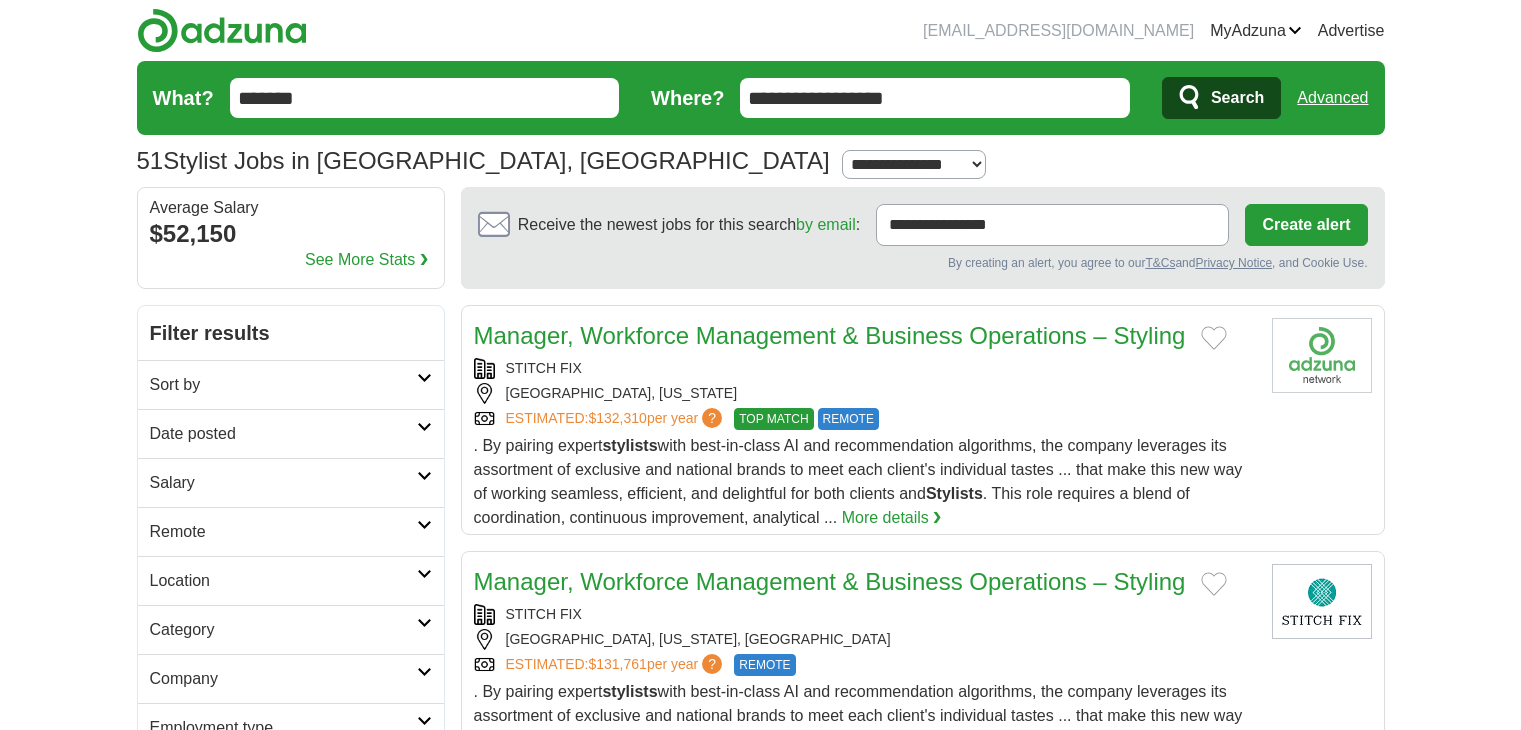 scroll, scrollTop: 2000, scrollLeft: 0, axis: vertical 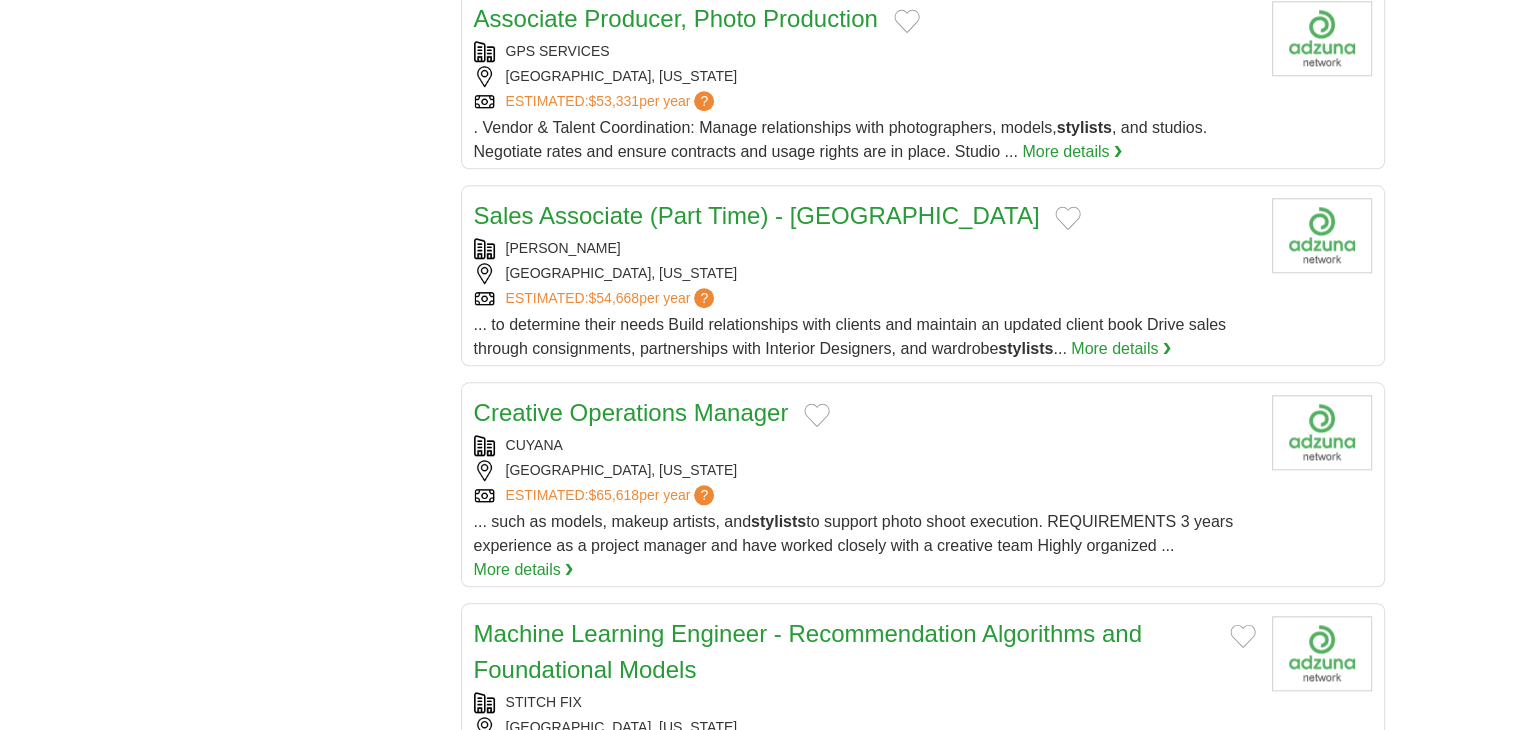 click at bounding box center (817, 415) 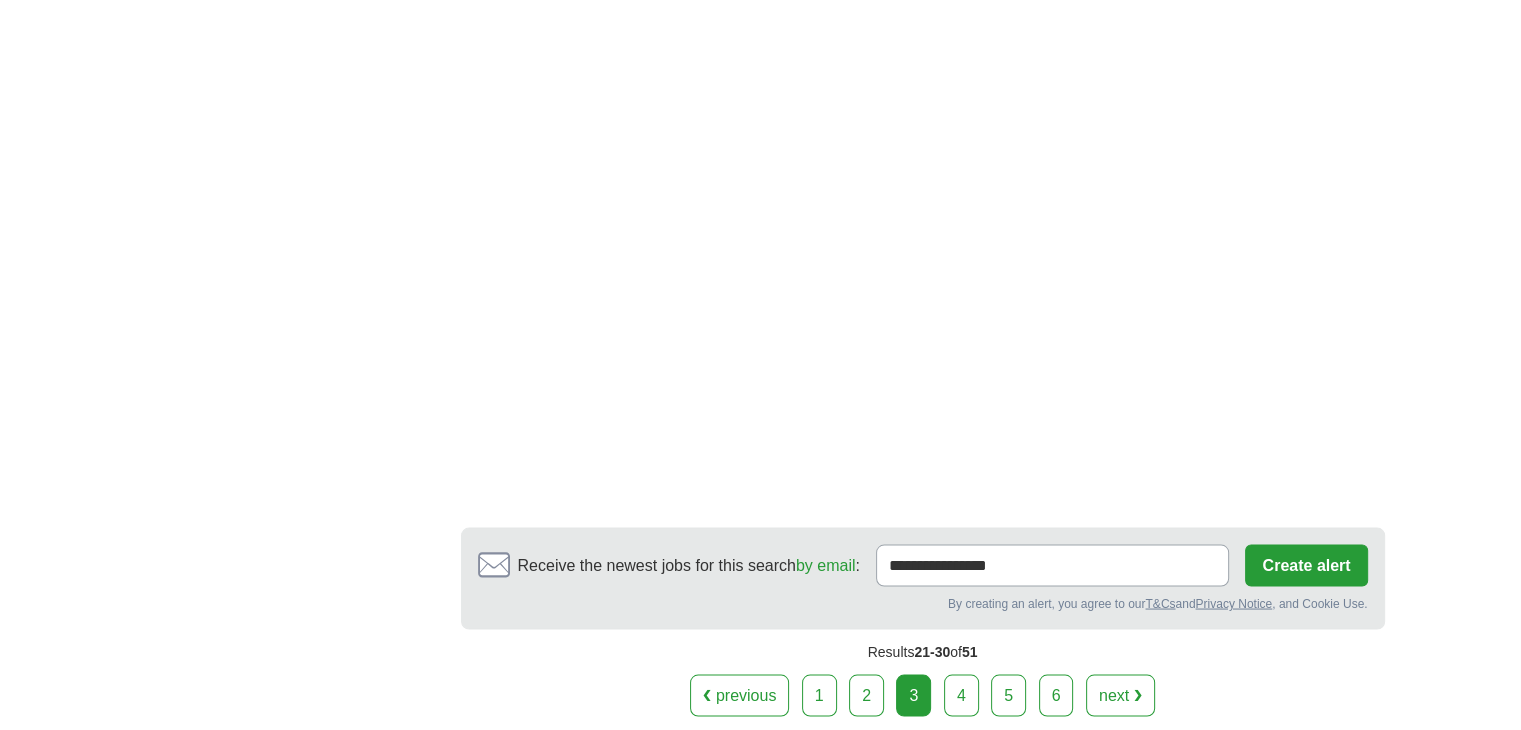 scroll, scrollTop: 3500, scrollLeft: 0, axis: vertical 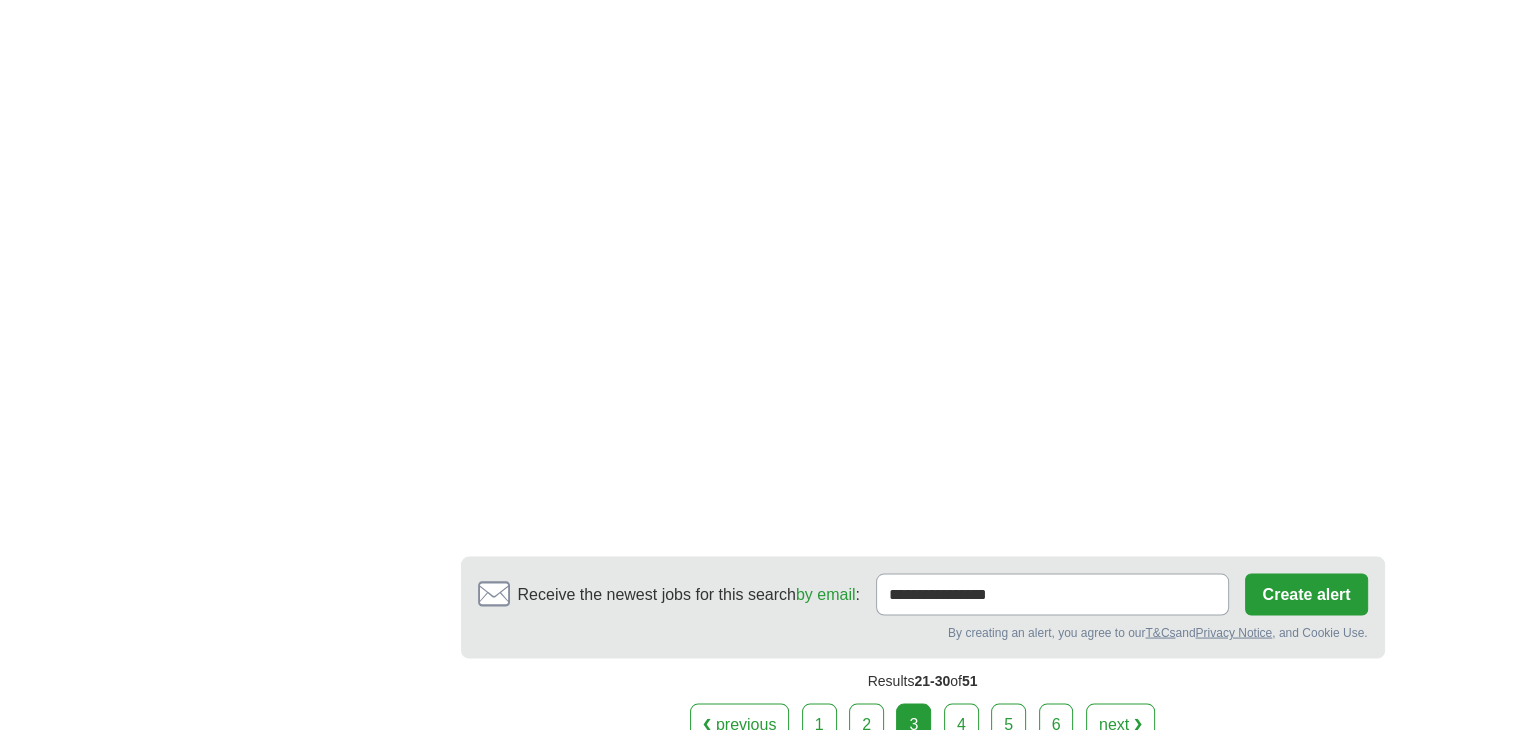 click on "next ❯" at bounding box center [1120, 724] 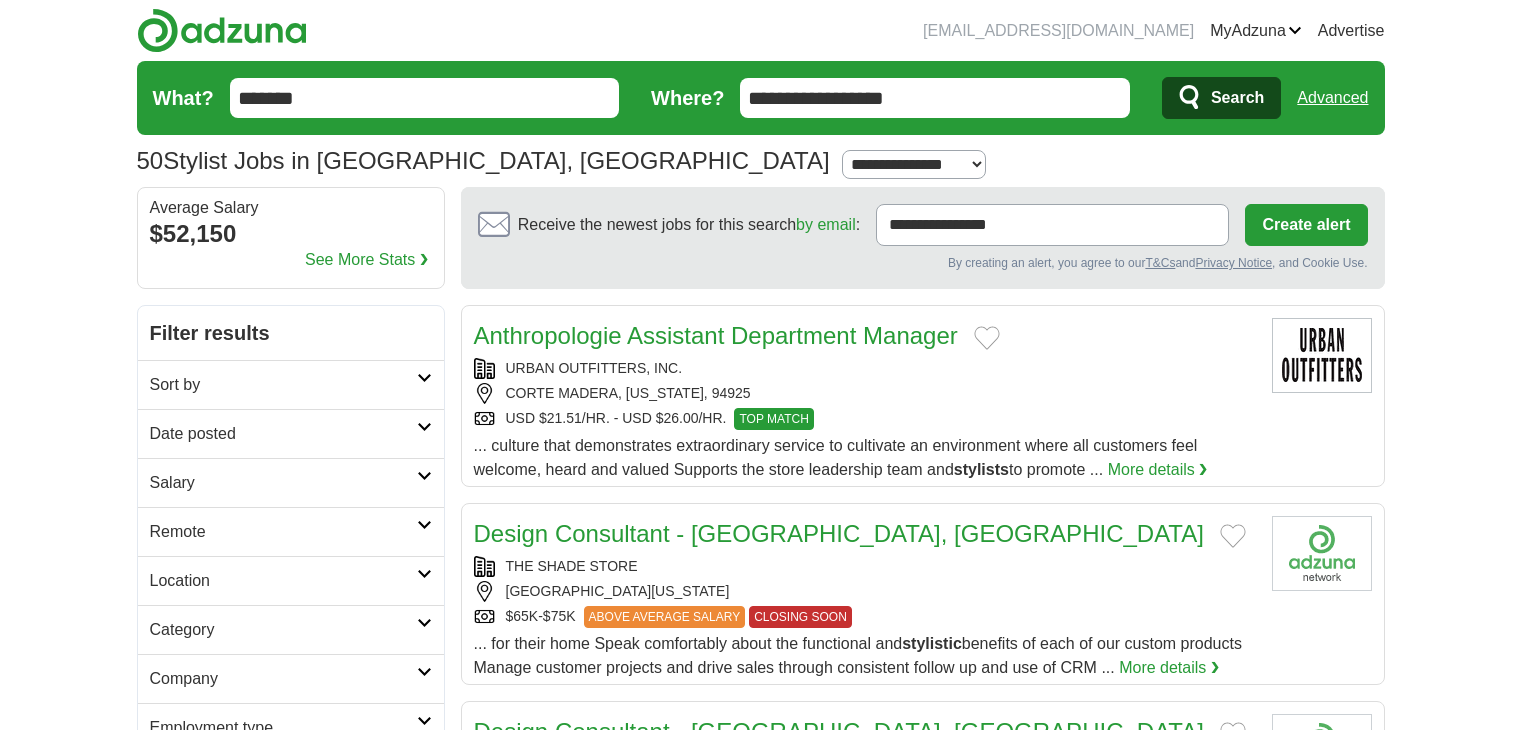 scroll, scrollTop: 0, scrollLeft: 0, axis: both 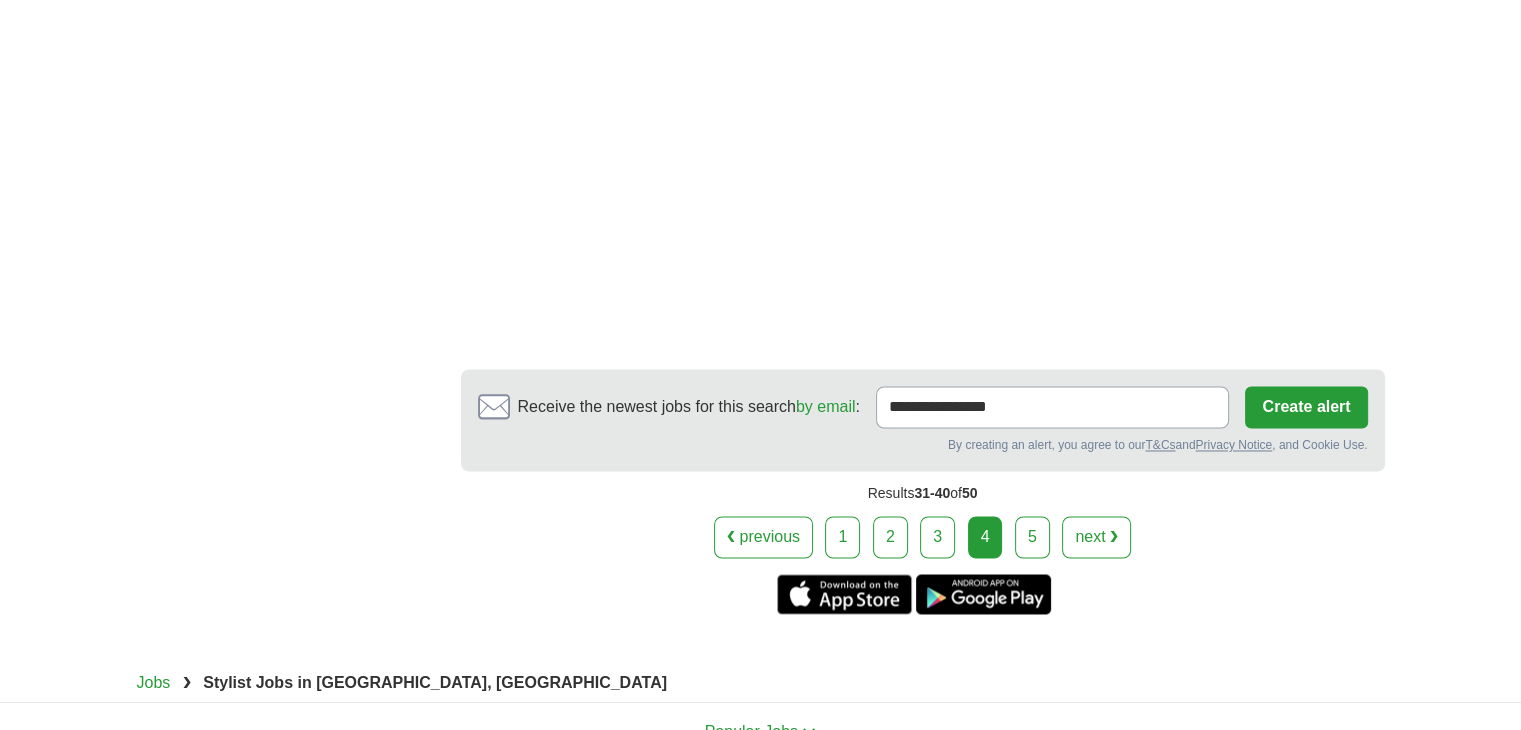 click on "next ❯" at bounding box center (1096, 537) 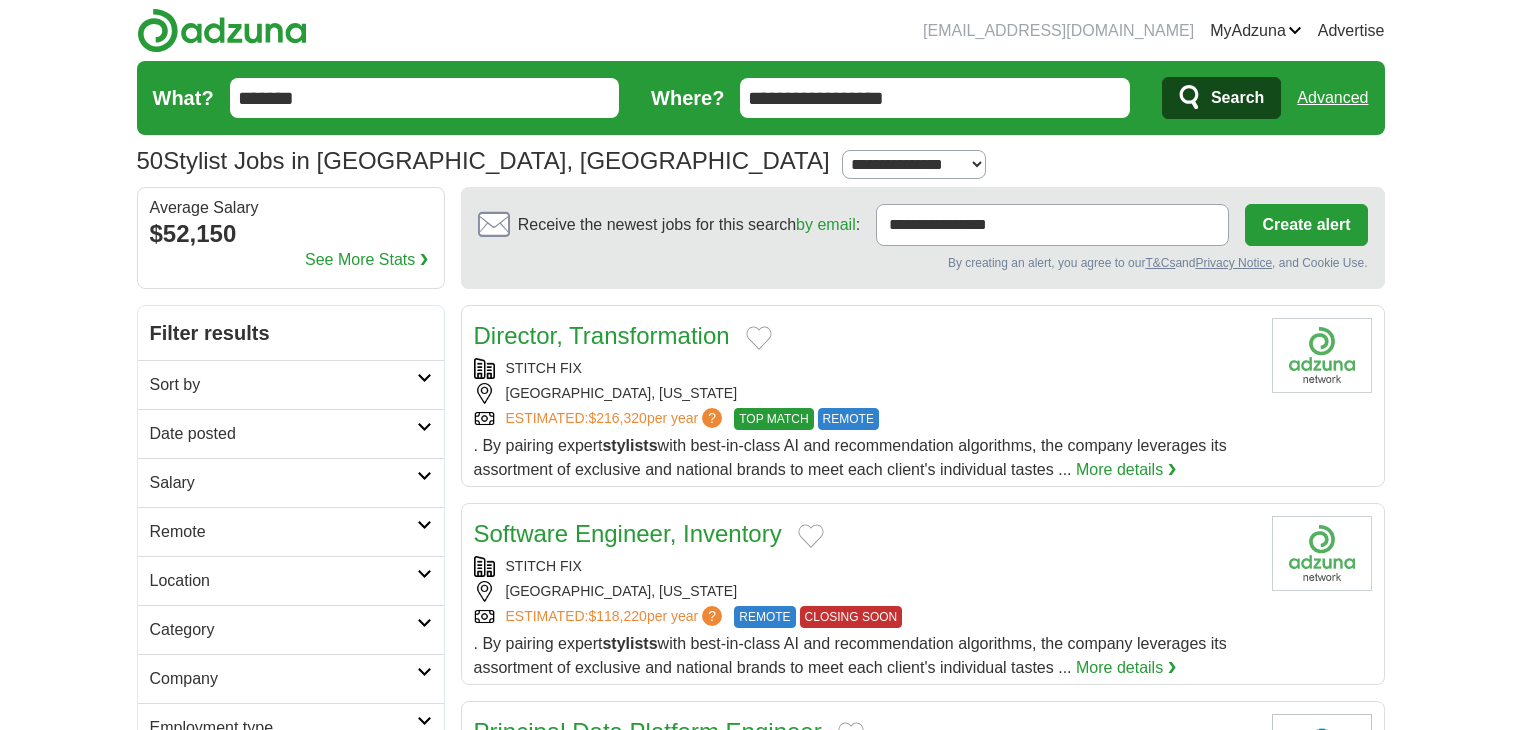 scroll, scrollTop: 0, scrollLeft: 0, axis: both 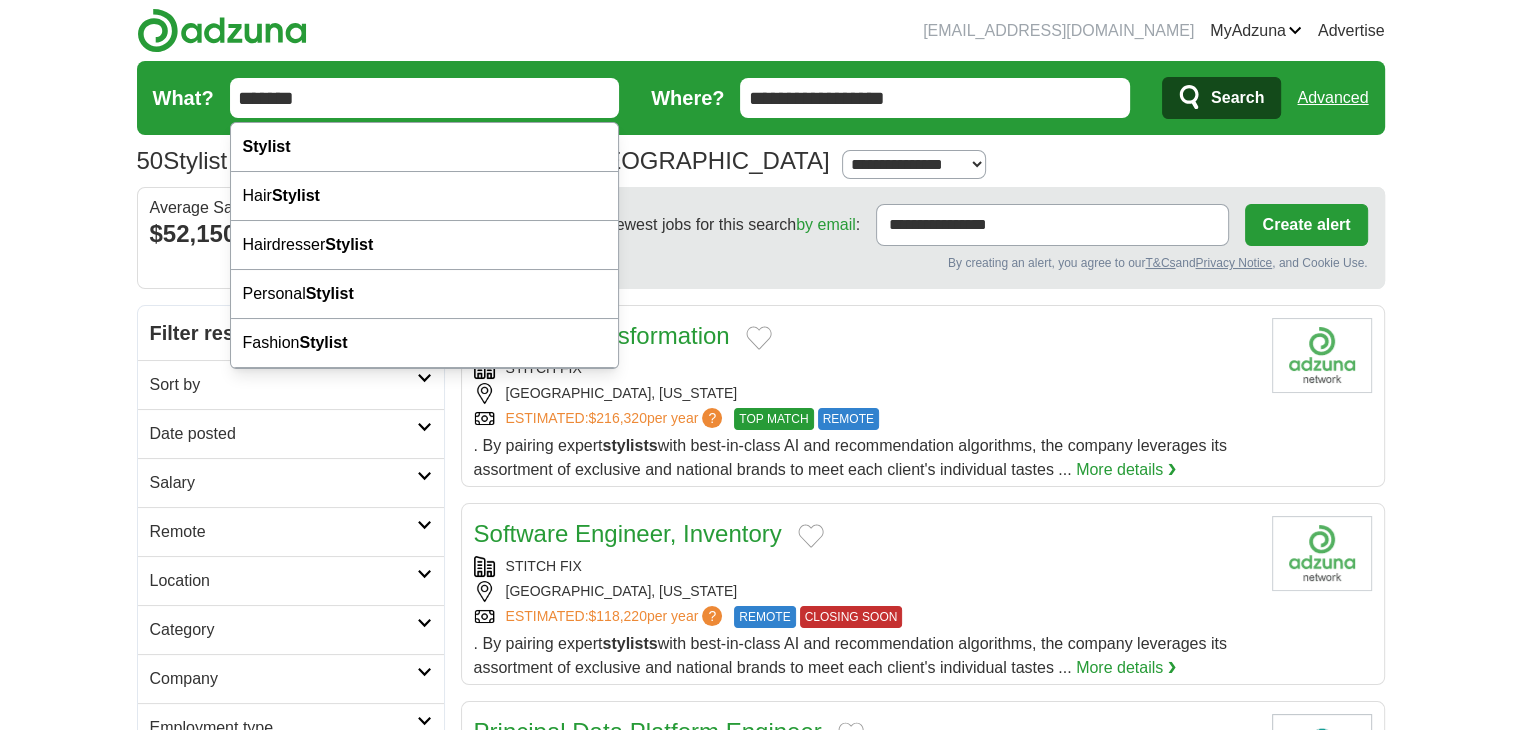 click on "*******" at bounding box center [425, 98] 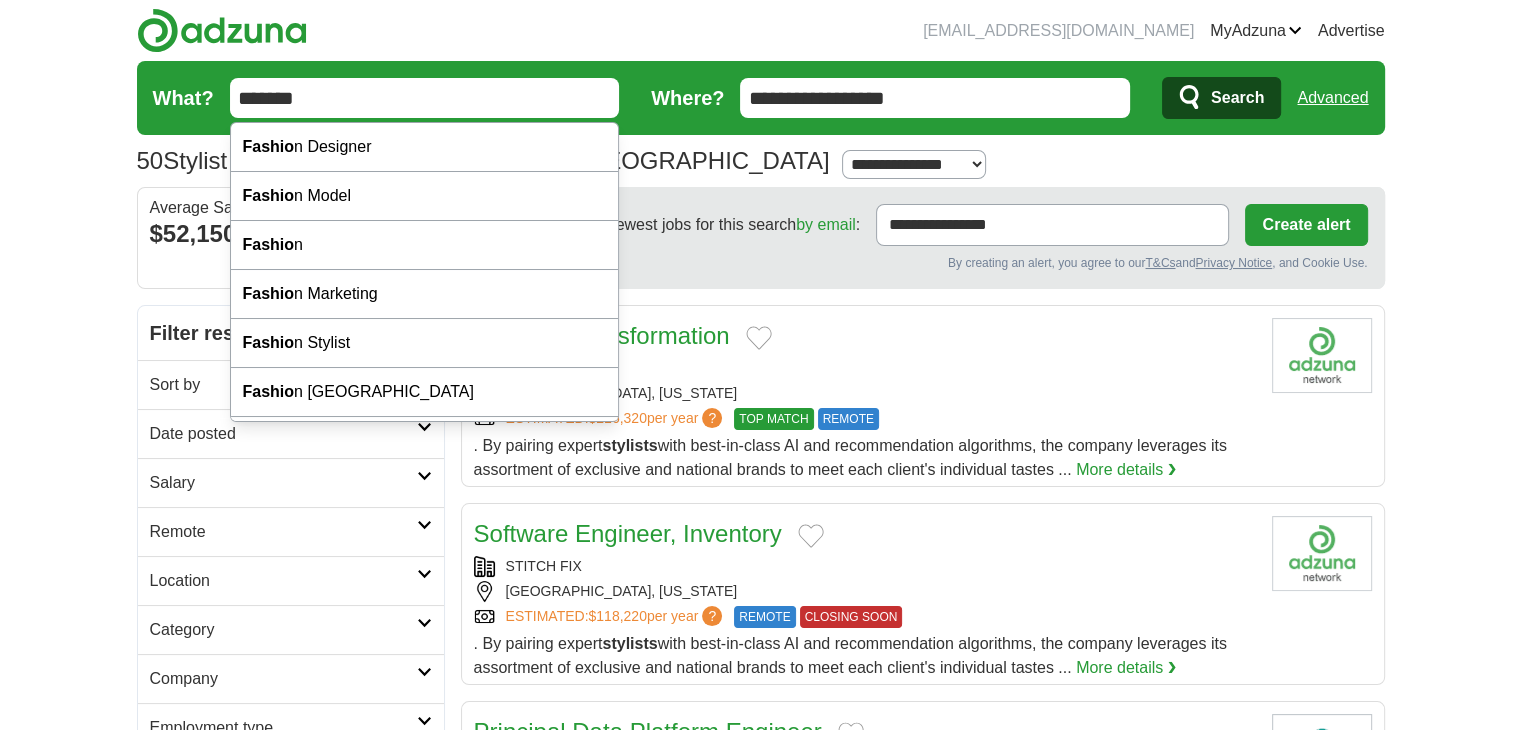 type on "*******" 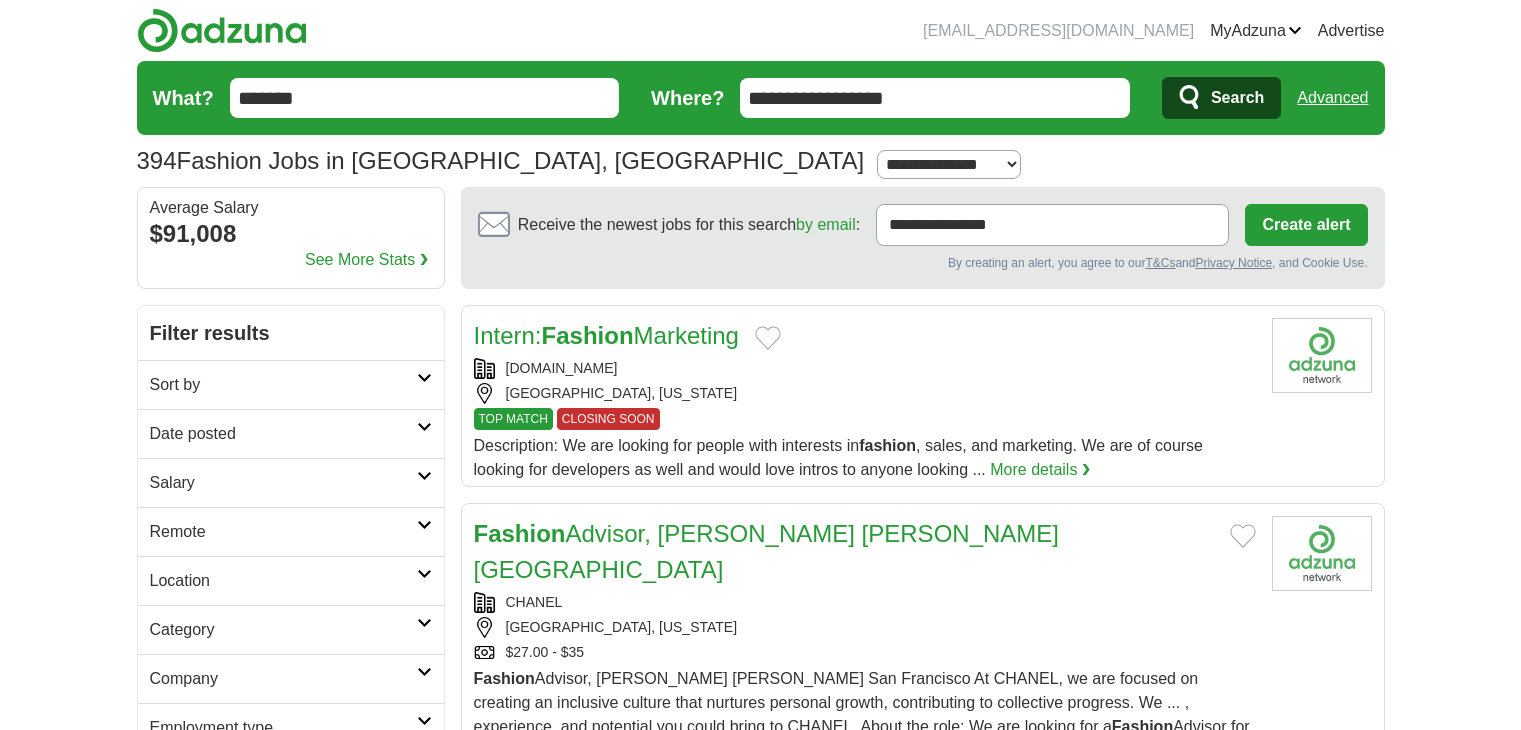 scroll, scrollTop: 0, scrollLeft: 0, axis: both 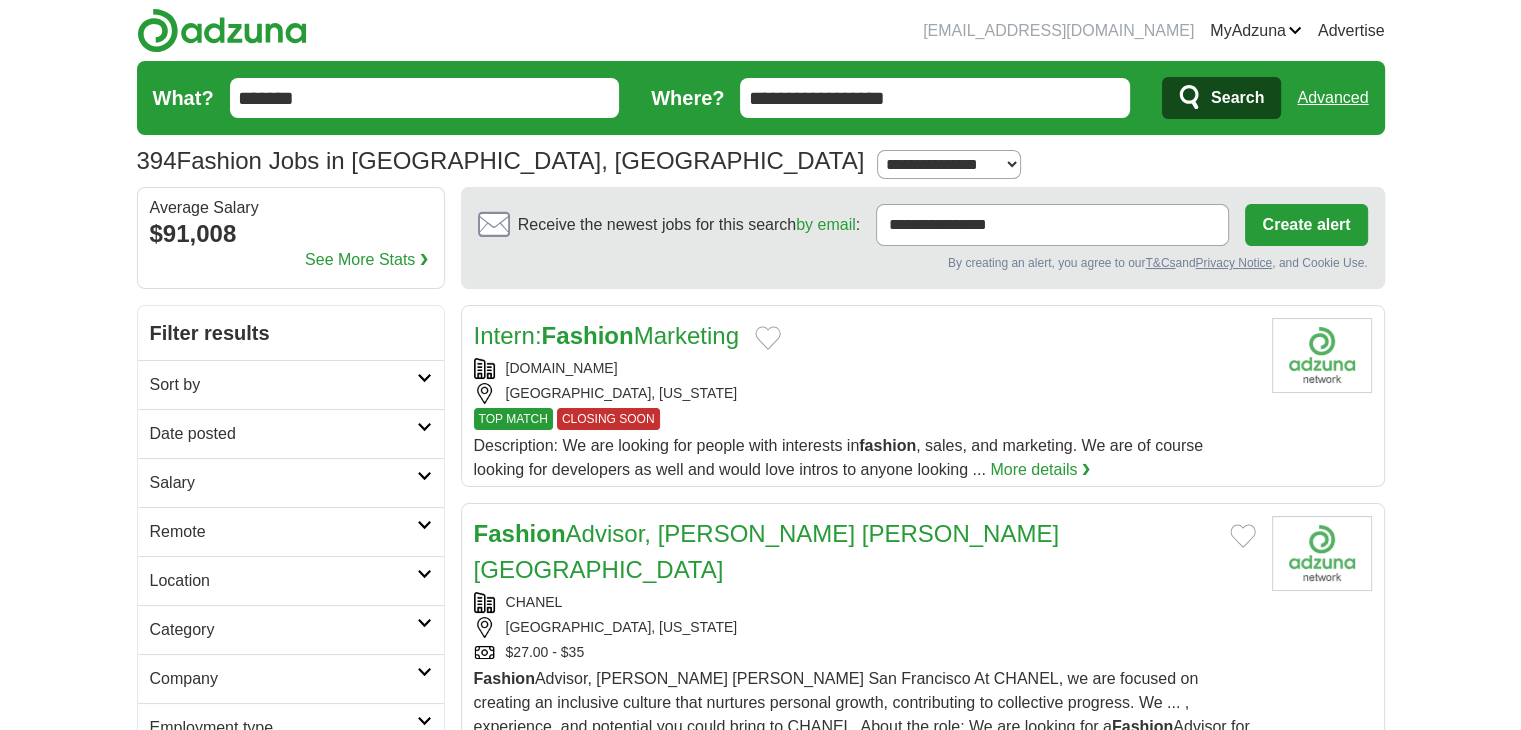 click on "TOP MATCH CLOSING SOON" at bounding box center (865, 419) 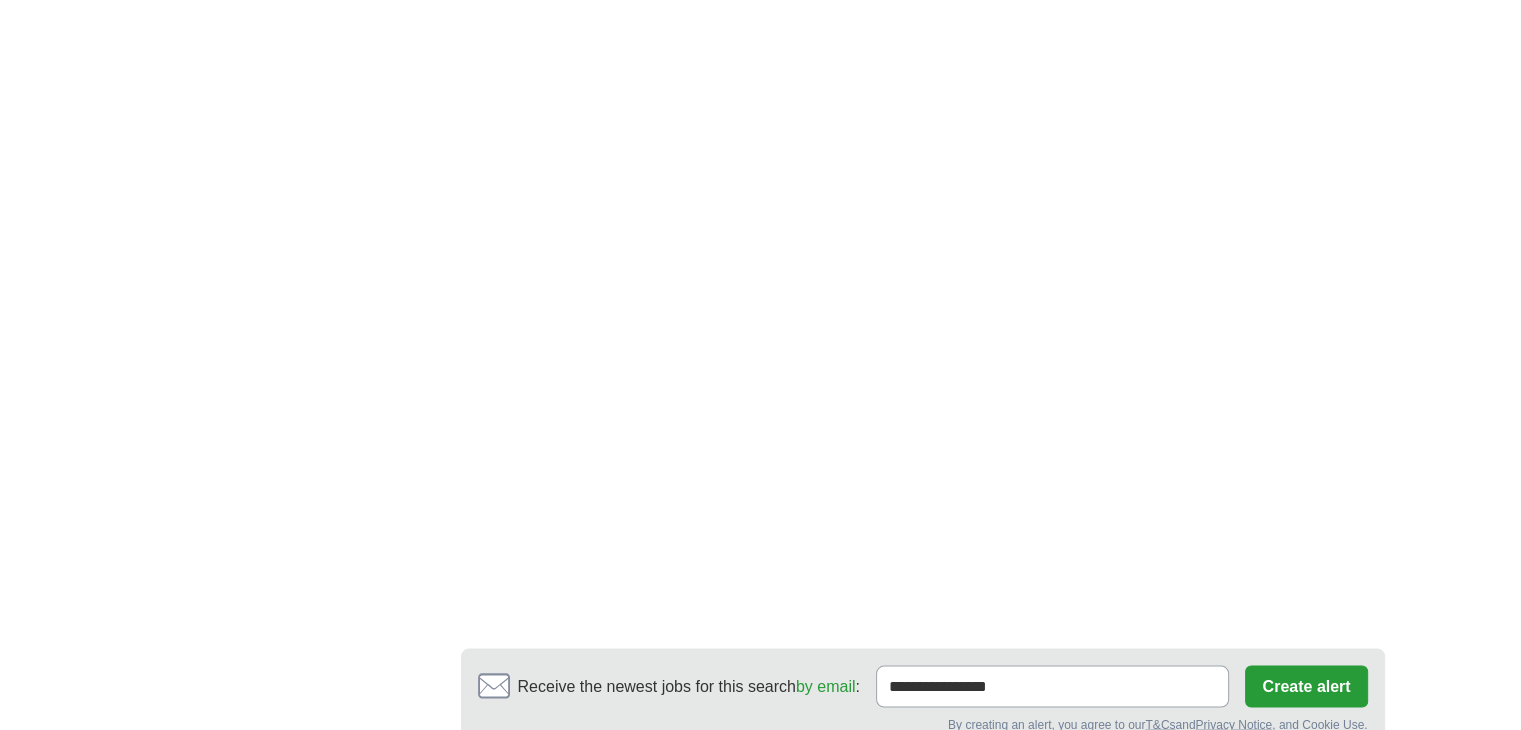 scroll, scrollTop: 4100, scrollLeft: 0, axis: vertical 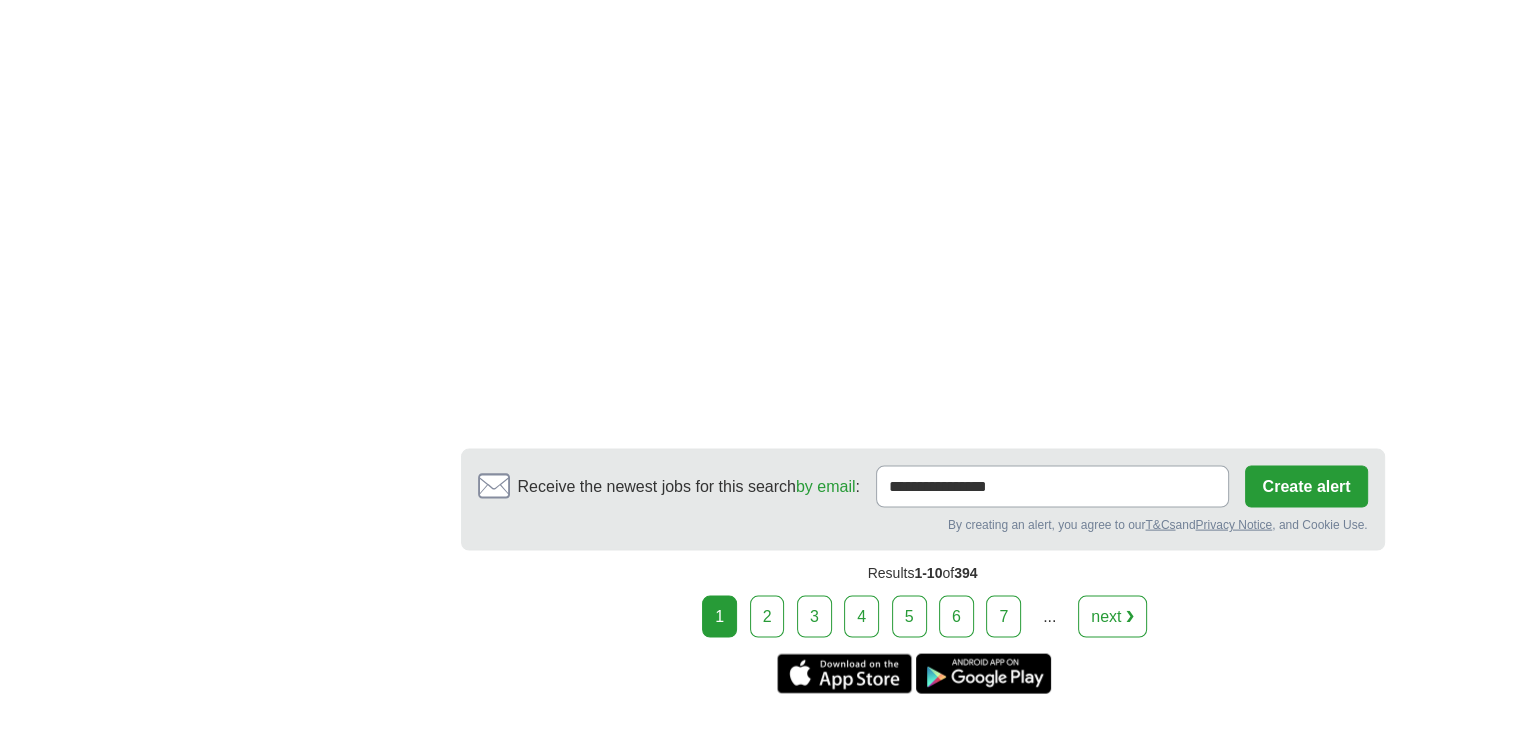click on "next ❯" at bounding box center [1112, 617] 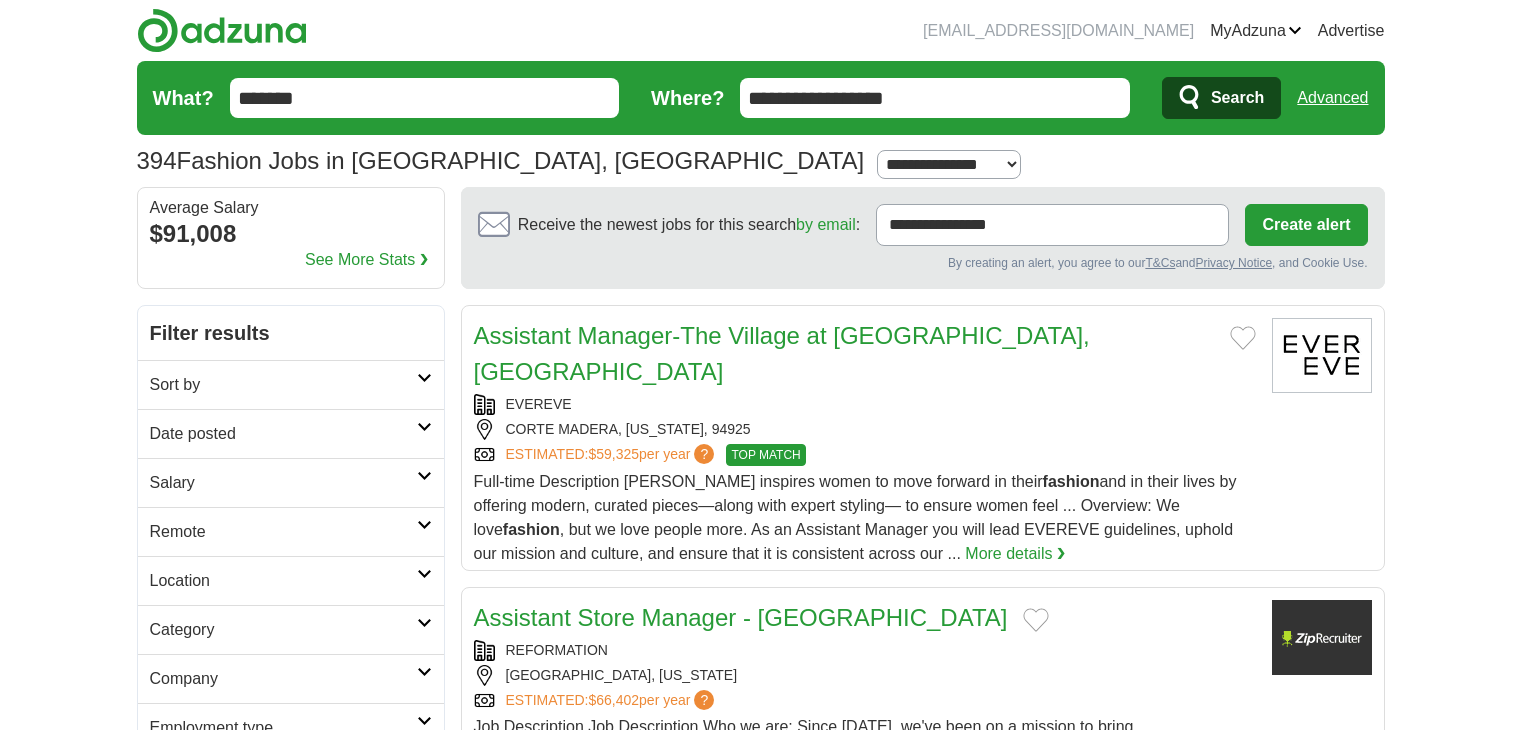 scroll, scrollTop: 0, scrollLeft: 0, axis: both 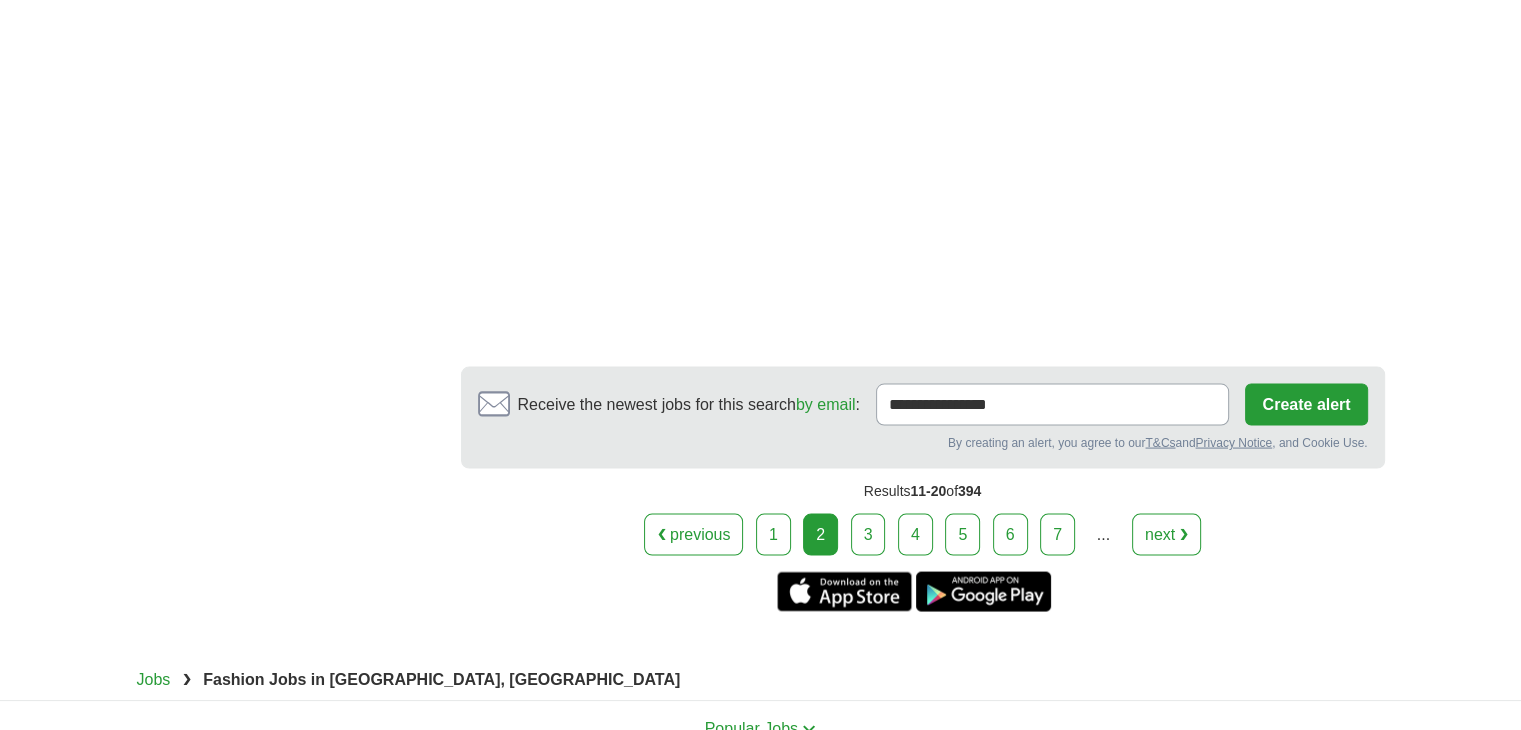 click on "next ❯" at bounding box center [1166, 535] 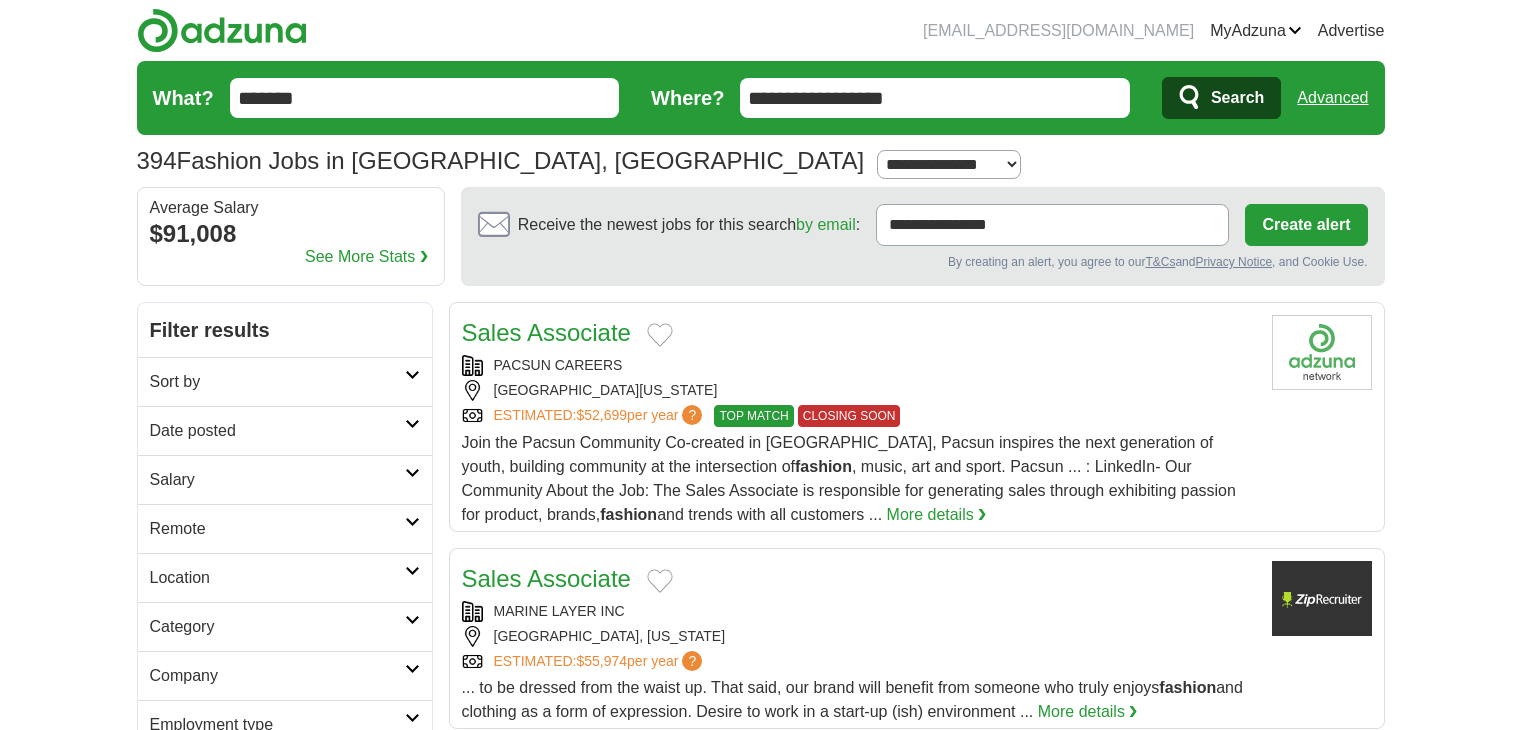 scroll, scrollTop: 0, scrollLeft: 0, axis: both 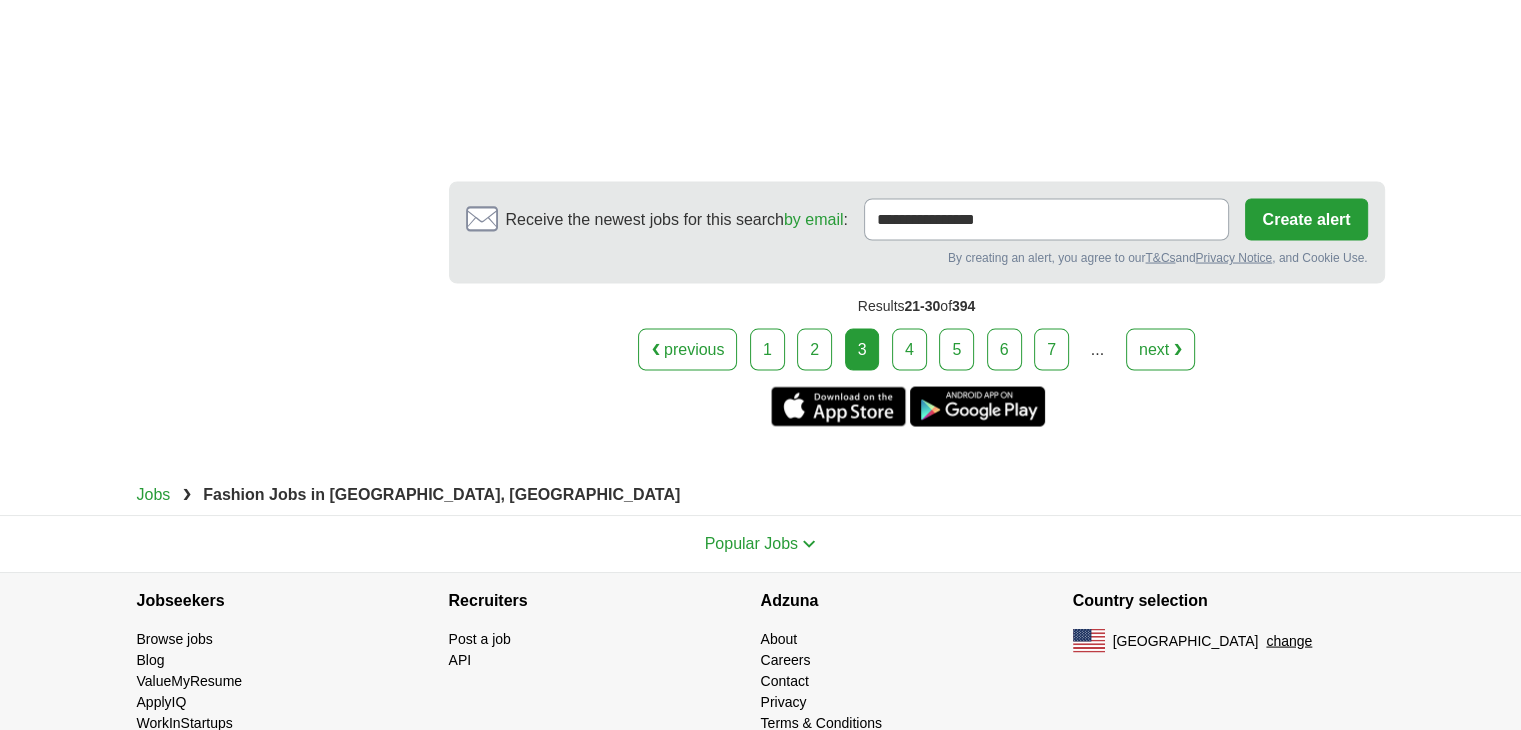 click on "next ❯" at bounding box center [1160, 350] 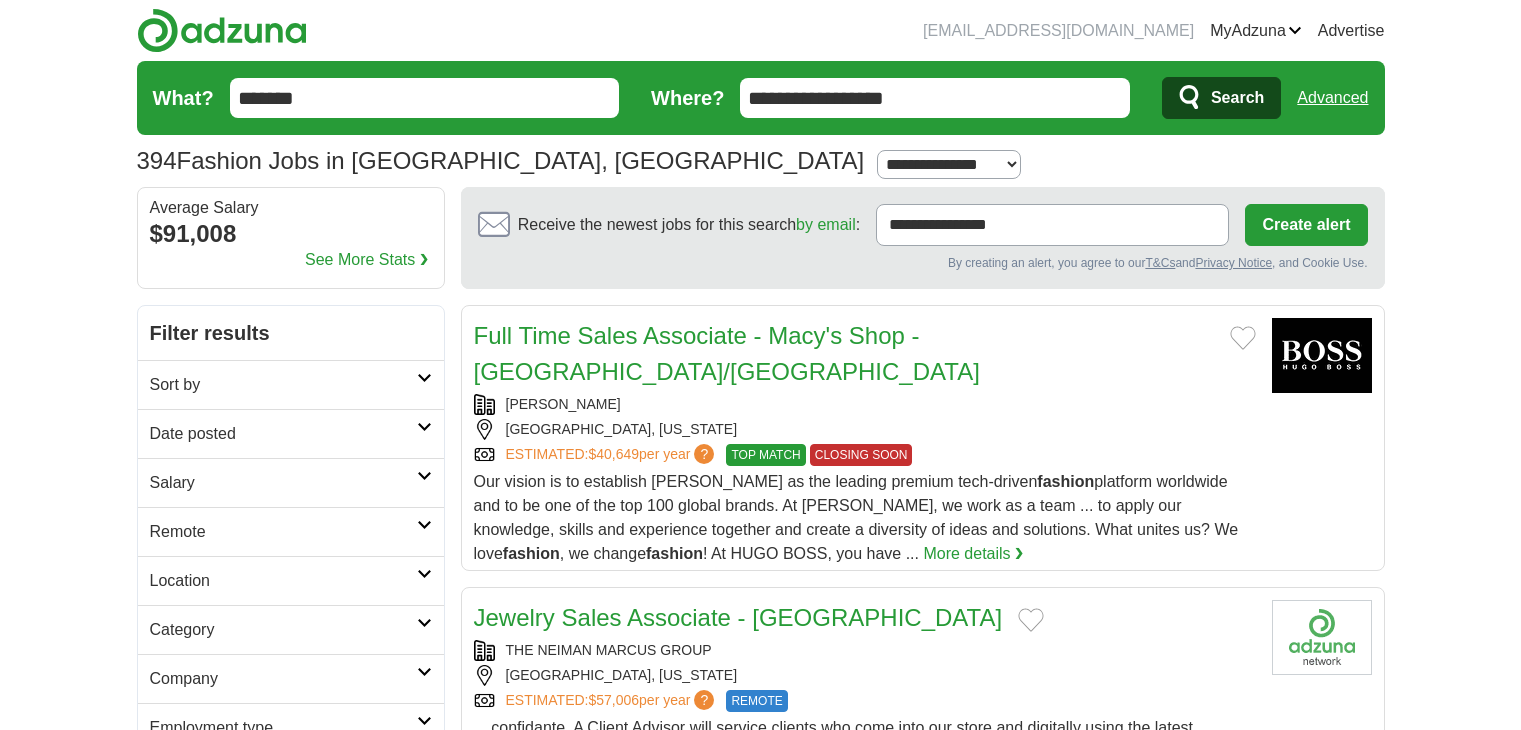 scroll, scrollTop: 0, scrollLeft: 0, axis: both 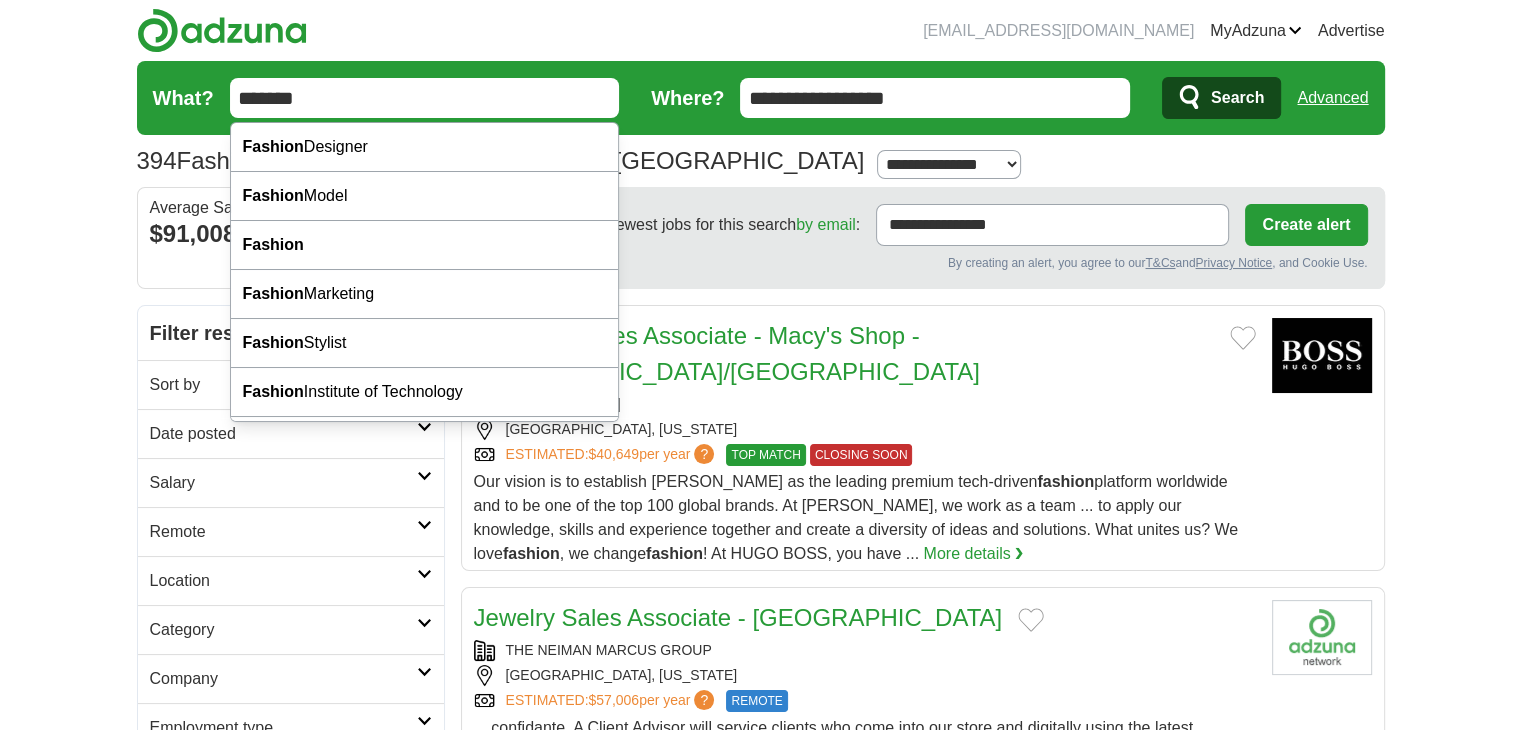 drag, startPoint x: 328, startPoint y: 93, endPoint x: 16, endPoint y: 89, distance: 312.02563 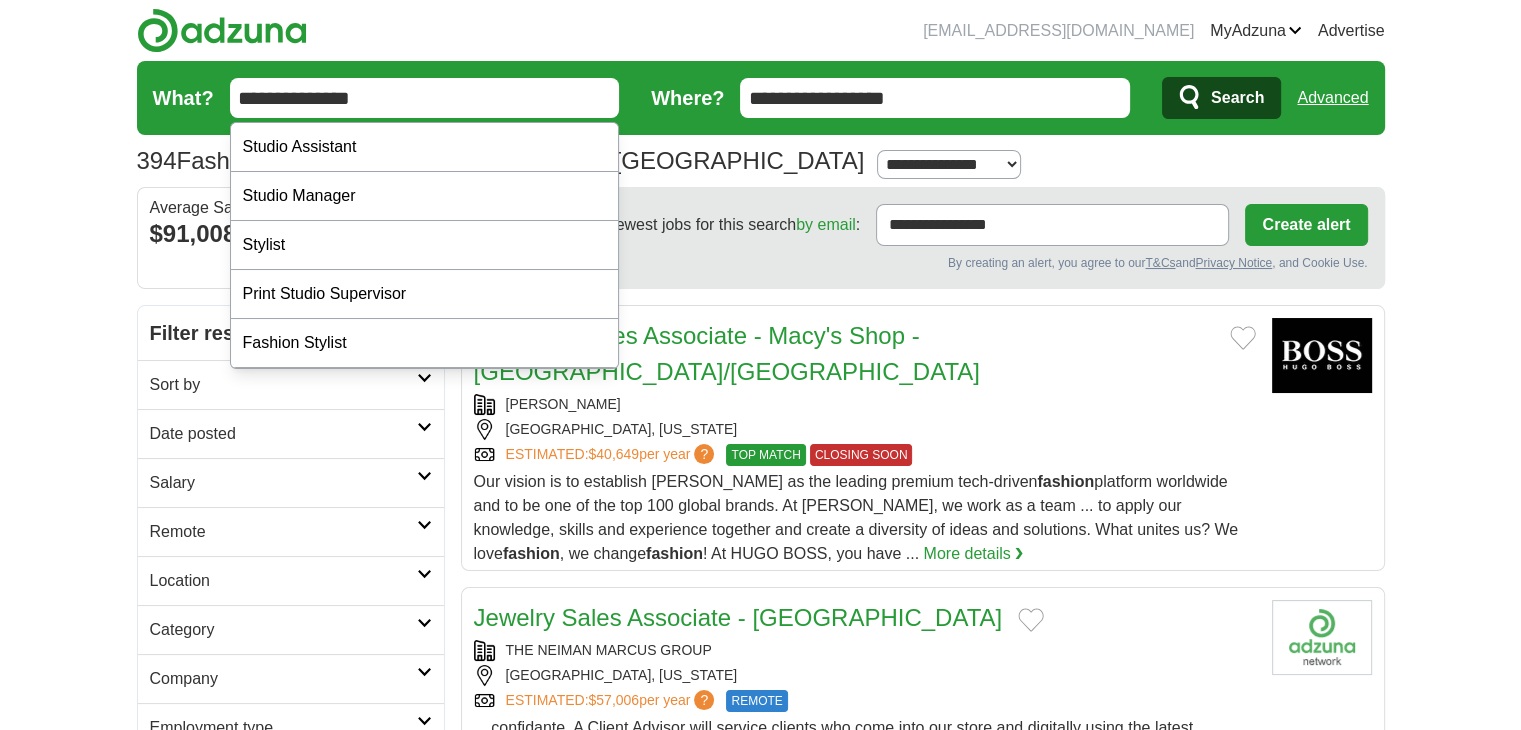 type on "**********" 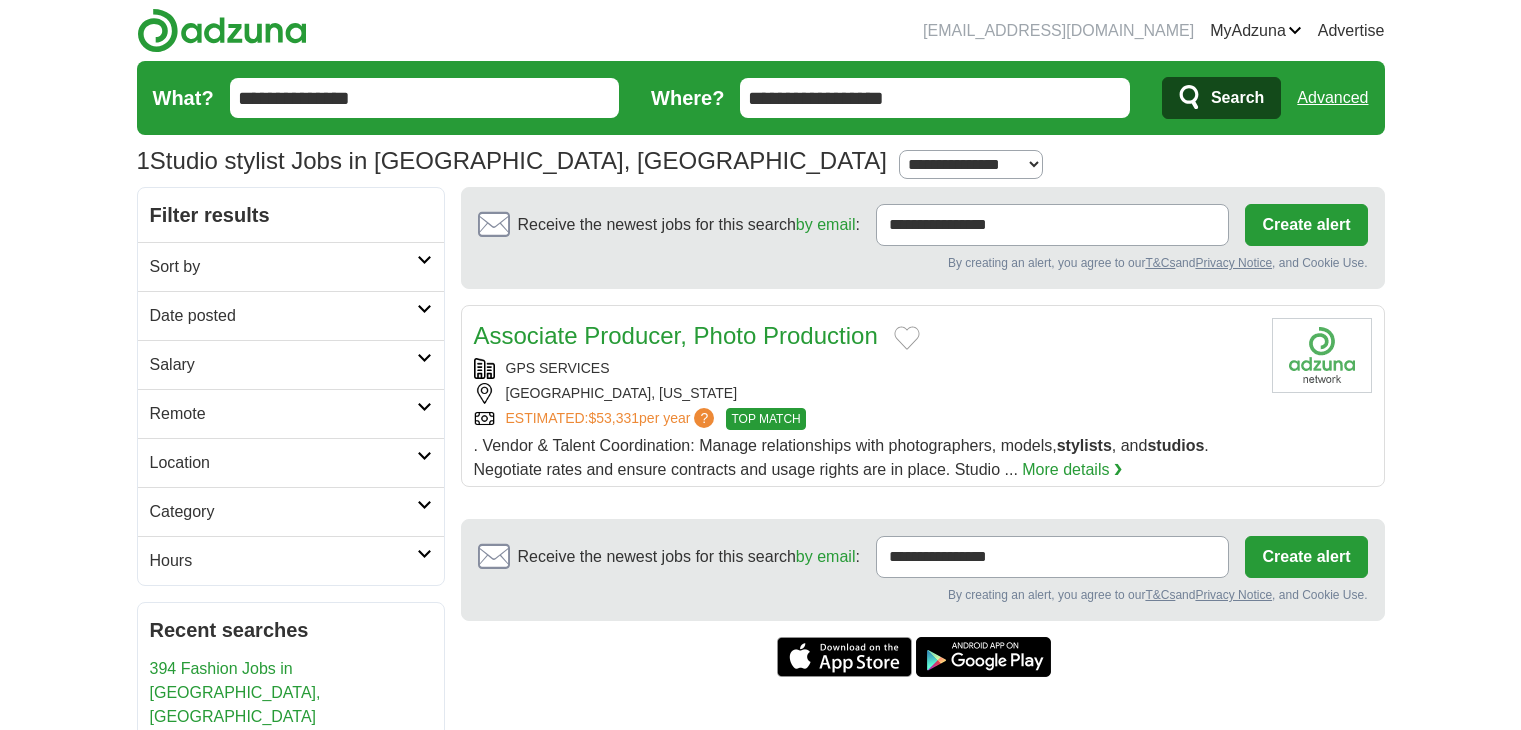 scroll, scrollTop: 0, scrollLeft: 0, axis: both 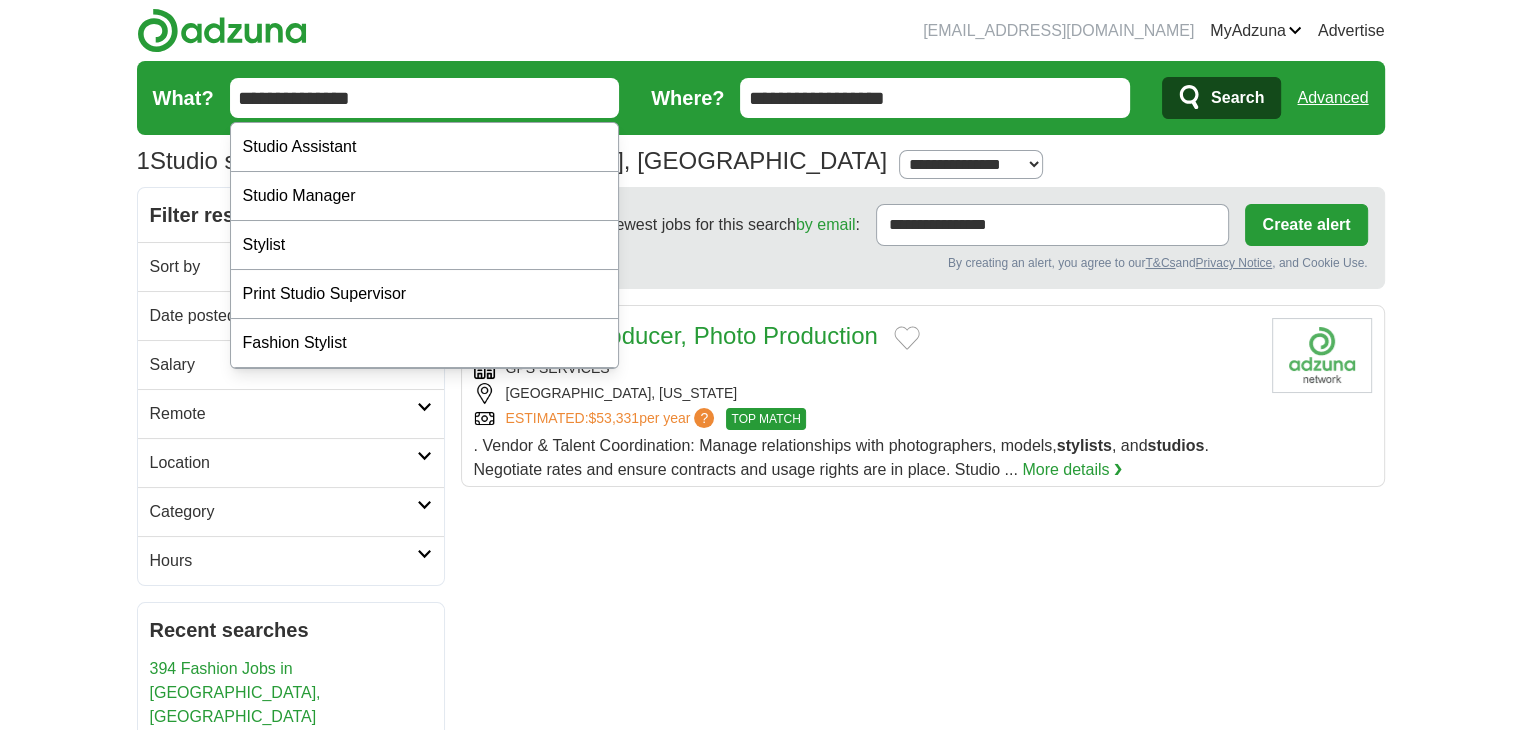 drag, startPoint x: 386, startPoint y: 102, endPoint x: 92, endPoint y: 92, distance: 294.17 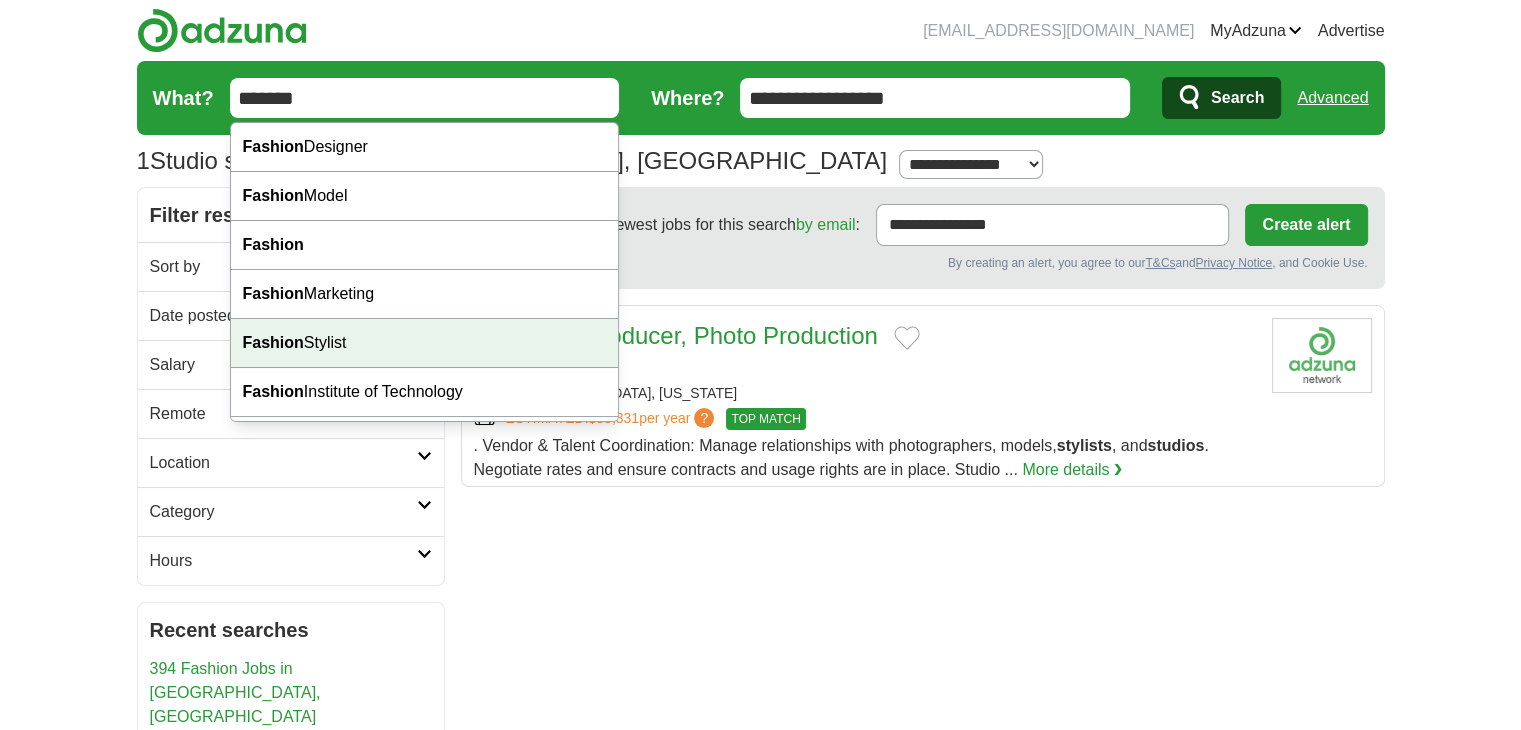click on "Fashion  Stylist" at bounding box center [425, 343] 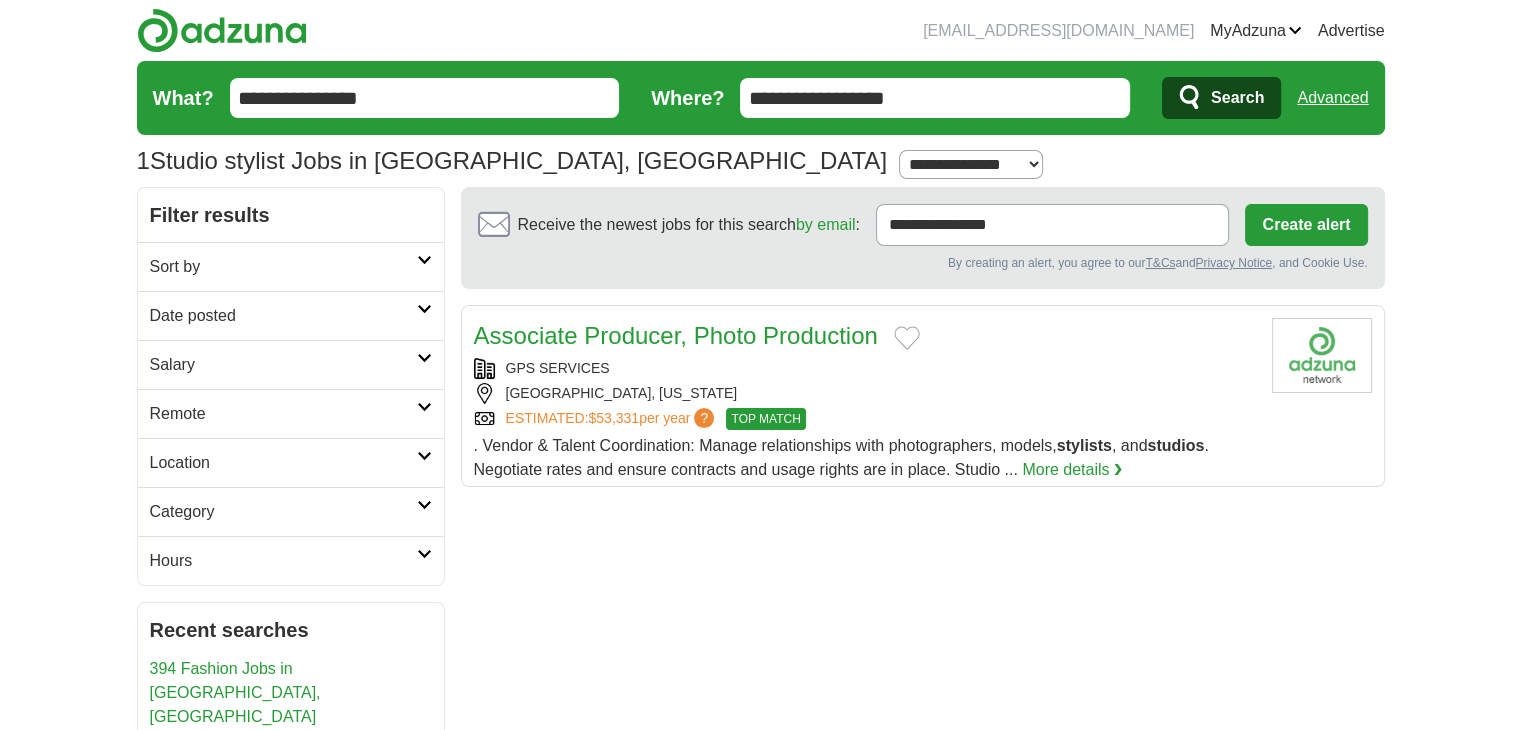 click 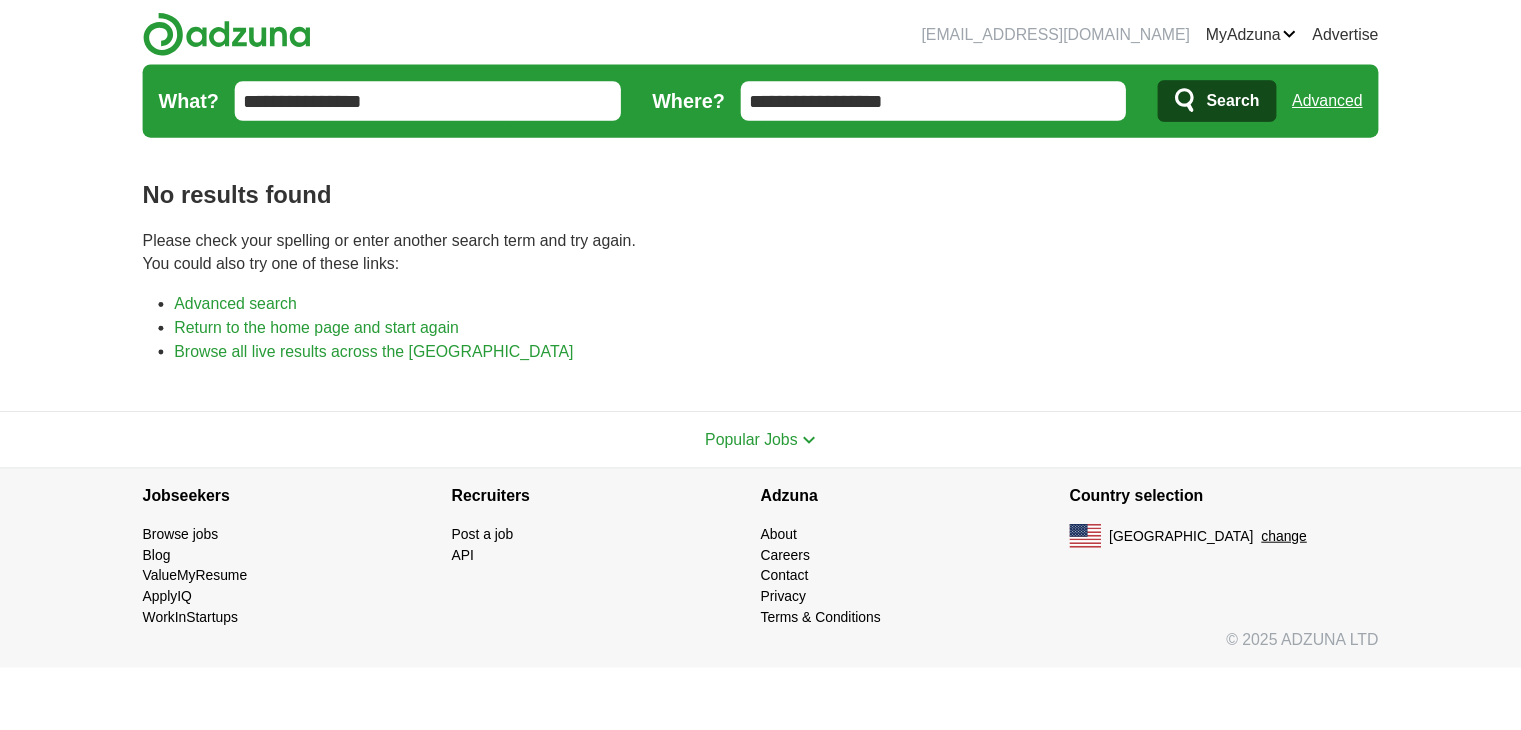 scroll, scrollTop: 0, scrollLeft: 0, axis: both 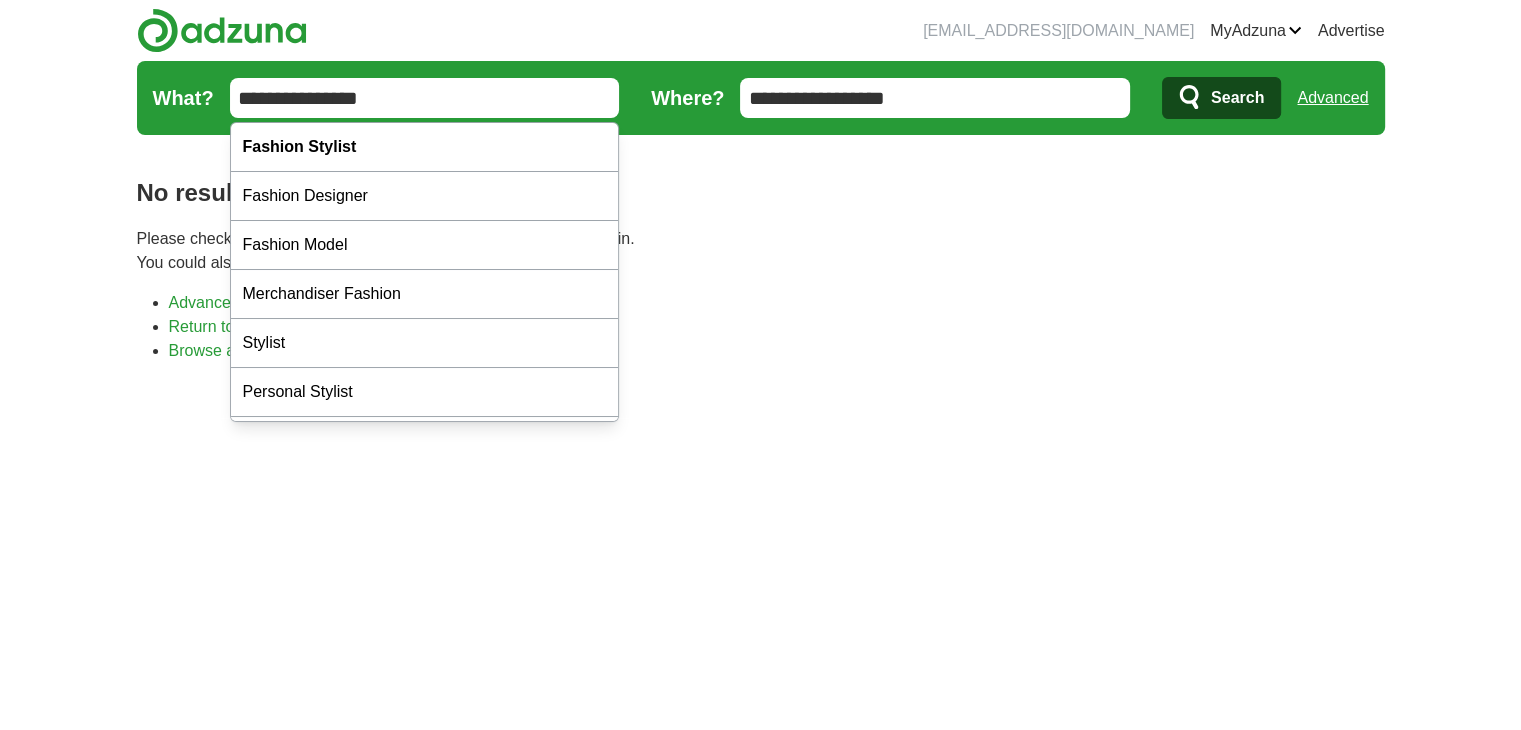 drag, startPoint x: 392, startPoint y: 92, endPoint x: 156, endPoint y: 97, distance: 236.05296 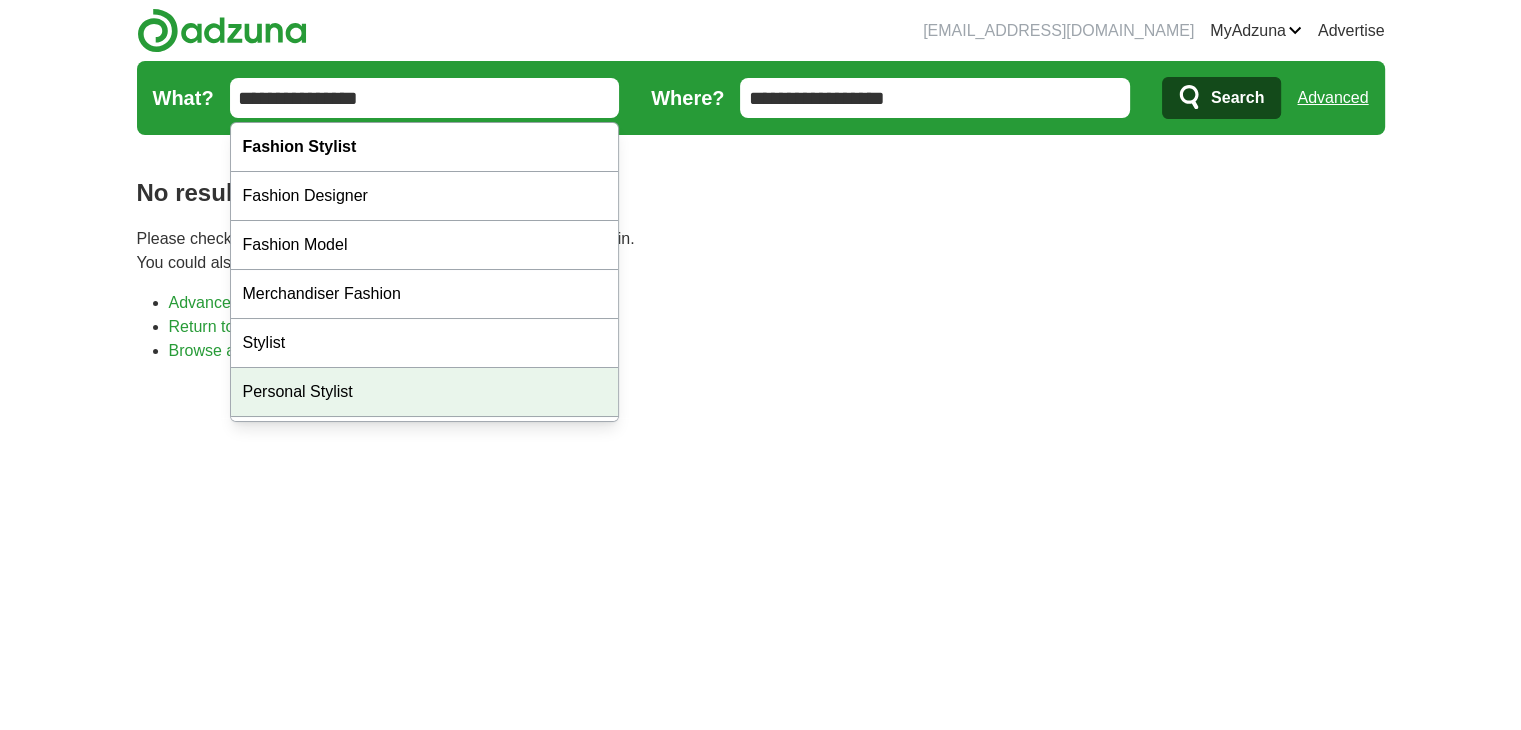 click on "Personal Stylist" at bounding box center (425, 392) 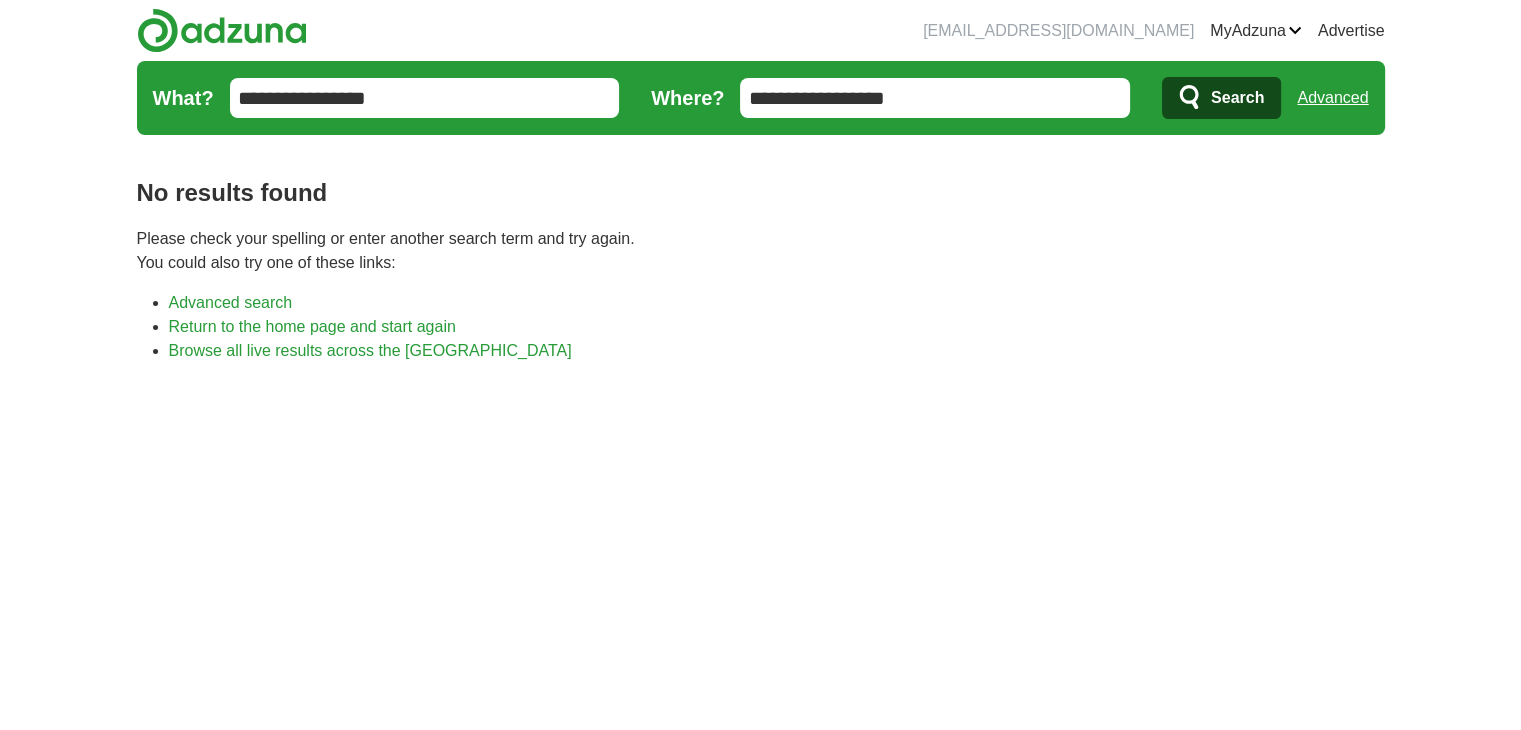 click on "Search" at bounding box center [1221, 98] 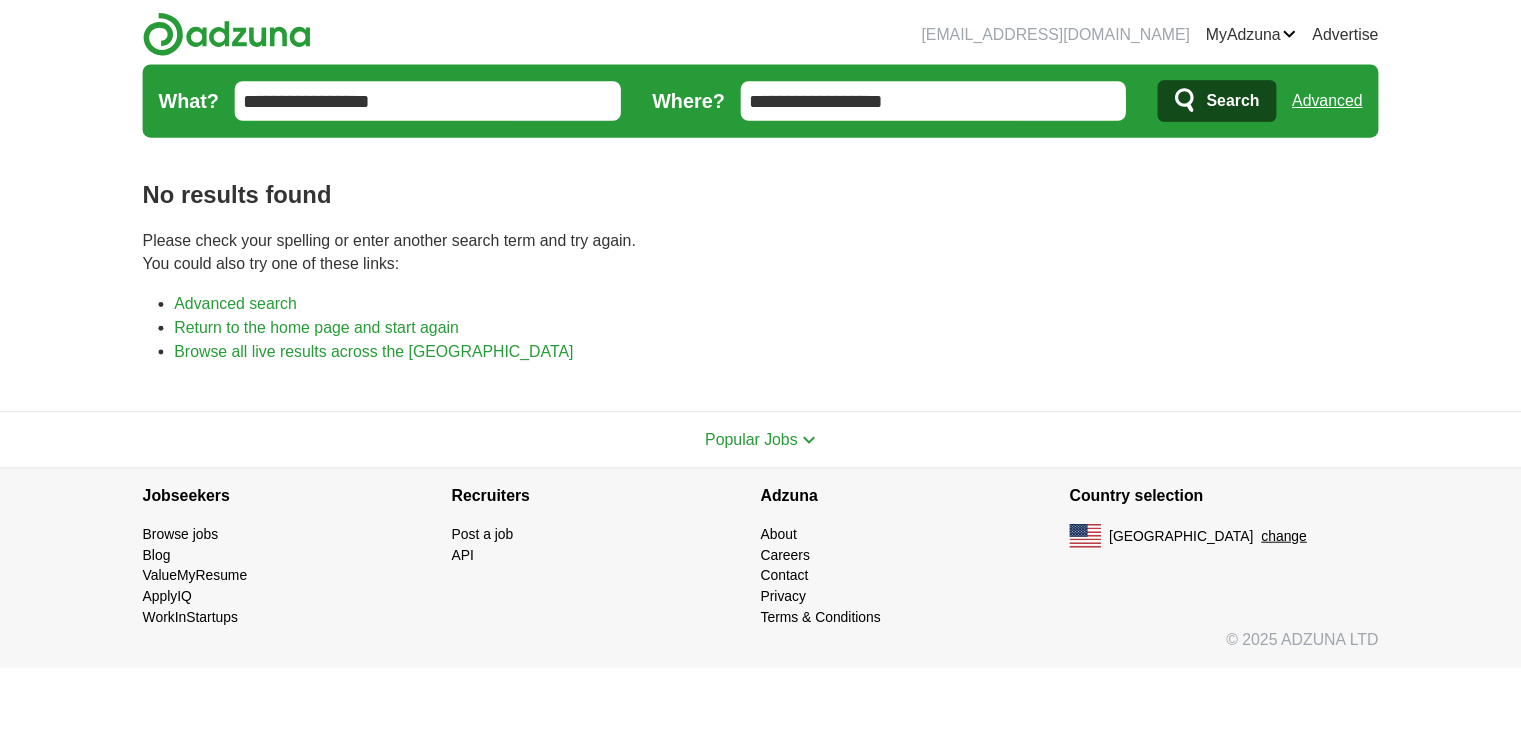 scroll, scrollTop: 0, scrollLeft: 0, axis: both 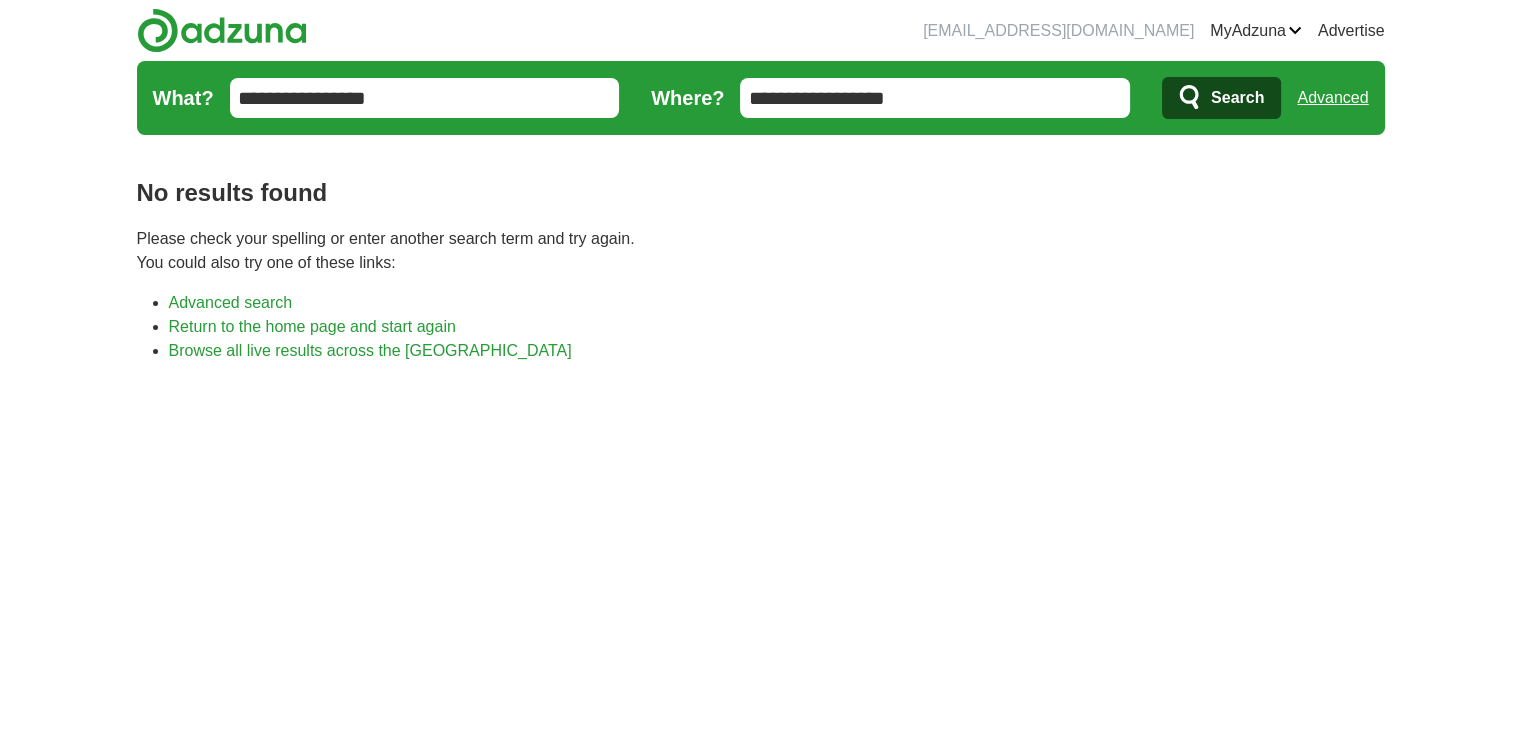 drag, startPoint x: 420, startPoint y: 101, endPoint x: 172, endPoint y: 85, distance: 248.5156 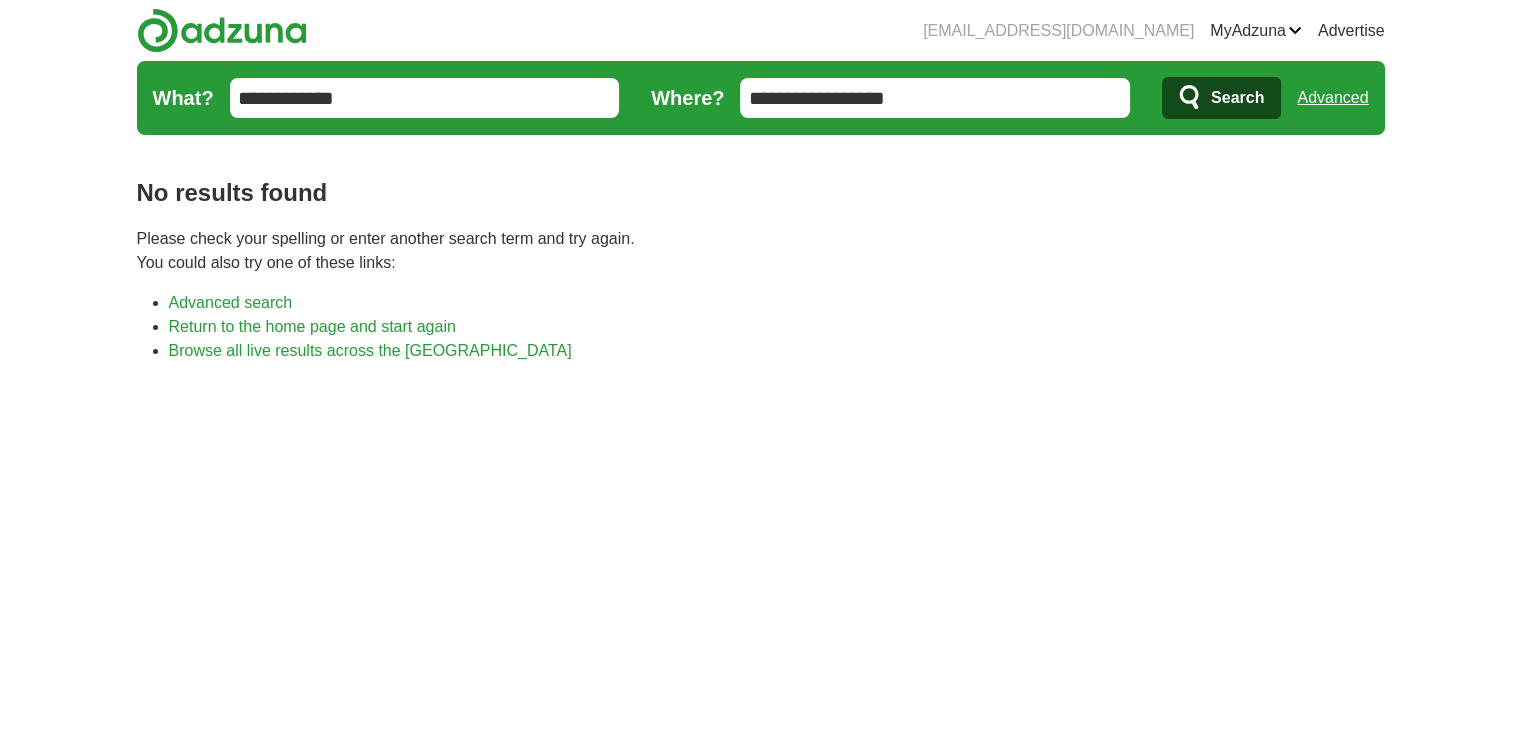 drag, startPoint x: 370, startPoint y: 93, endPoint x: 181, endPoint y: 91, distance: 189.01057 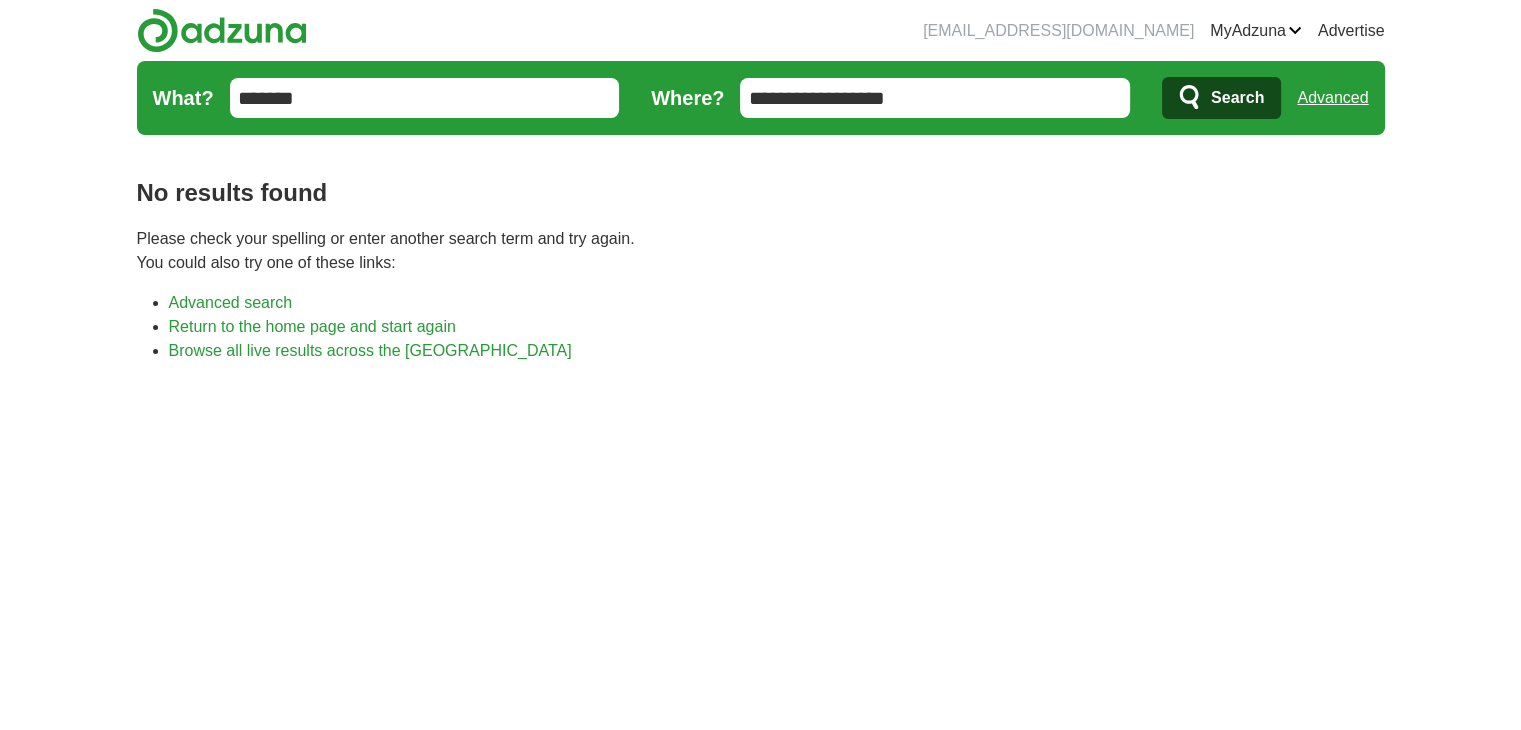 click on "*******" at bounding box center (425, 98) 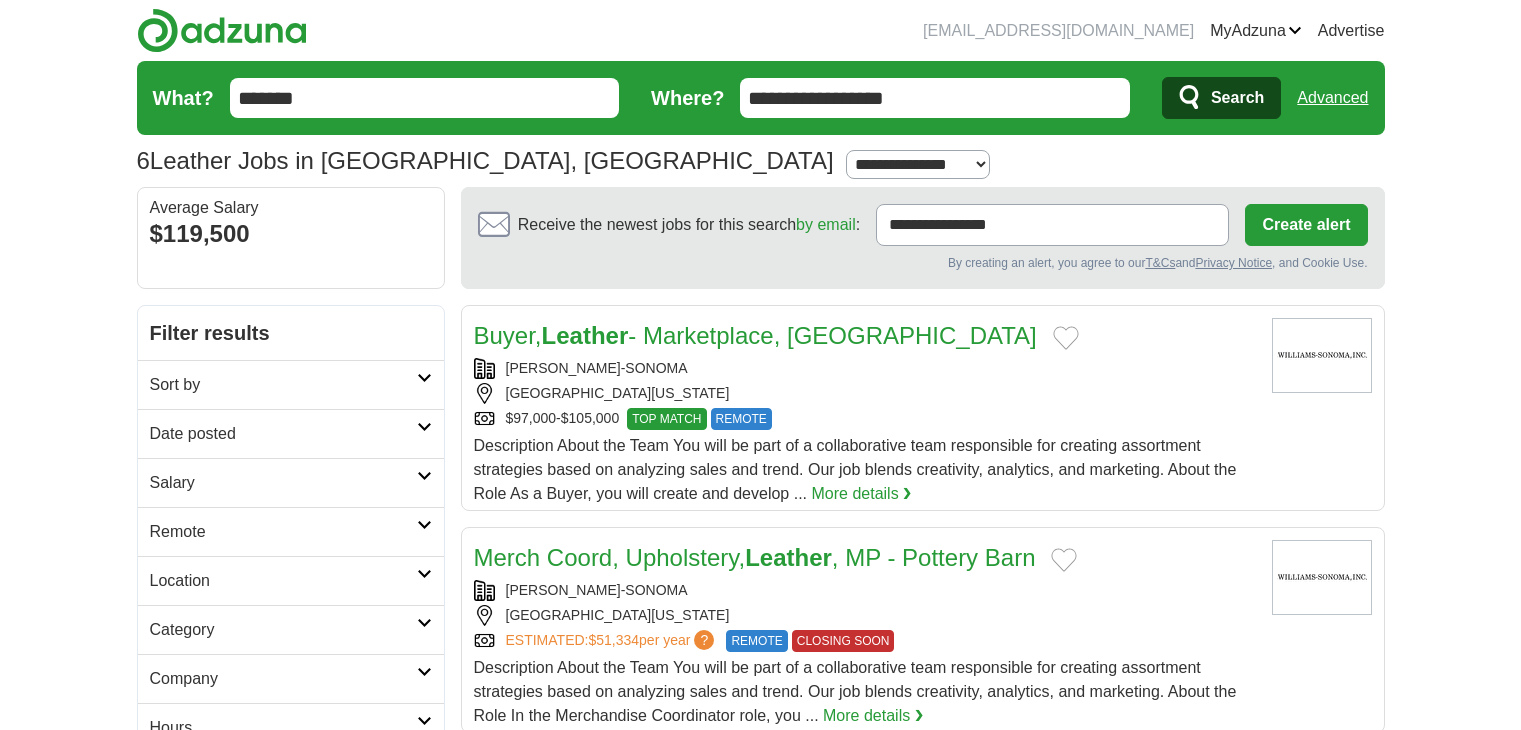 scroll, scrollTop: 0, scrollLeft: 0, axis: both 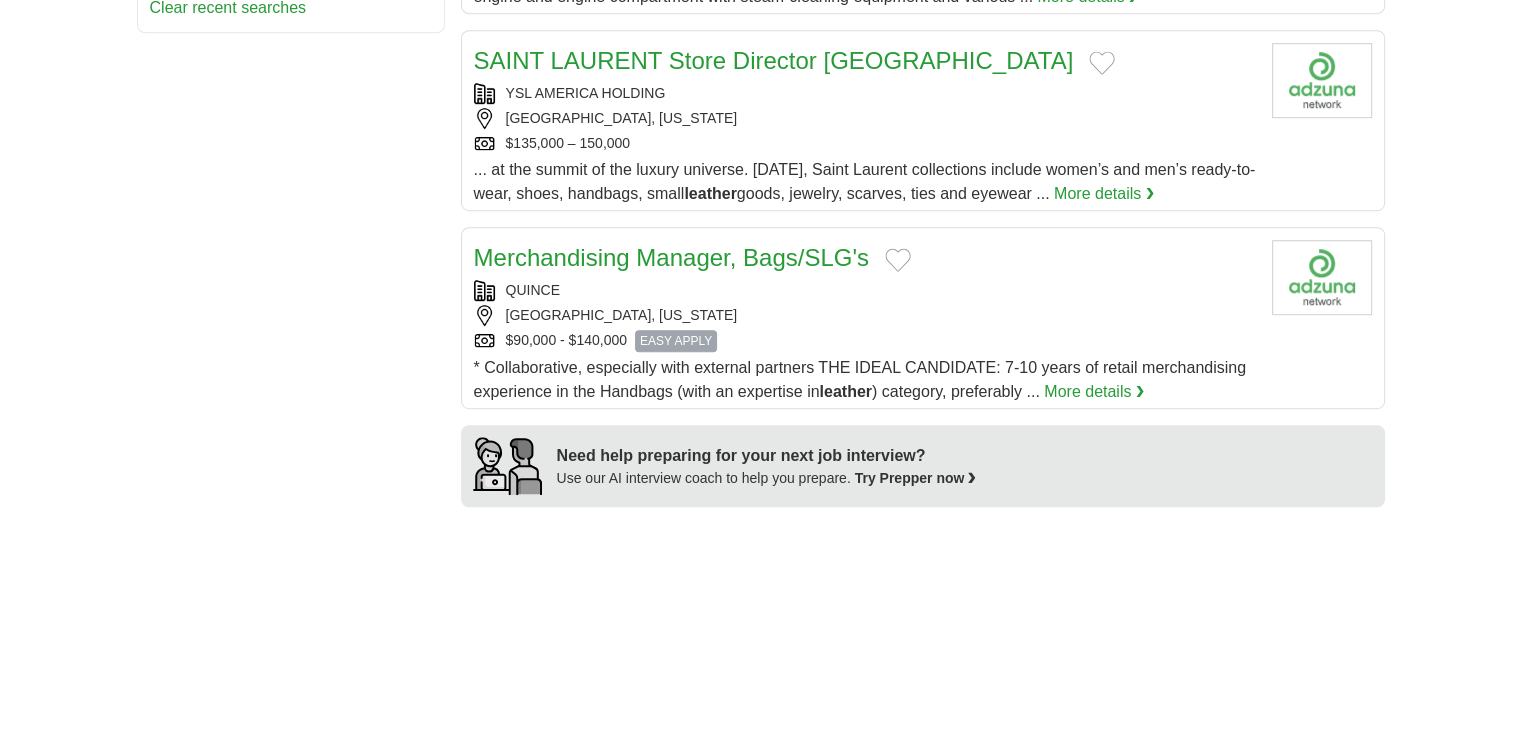 click on "QUINCE" at bounding box center (865, 290) 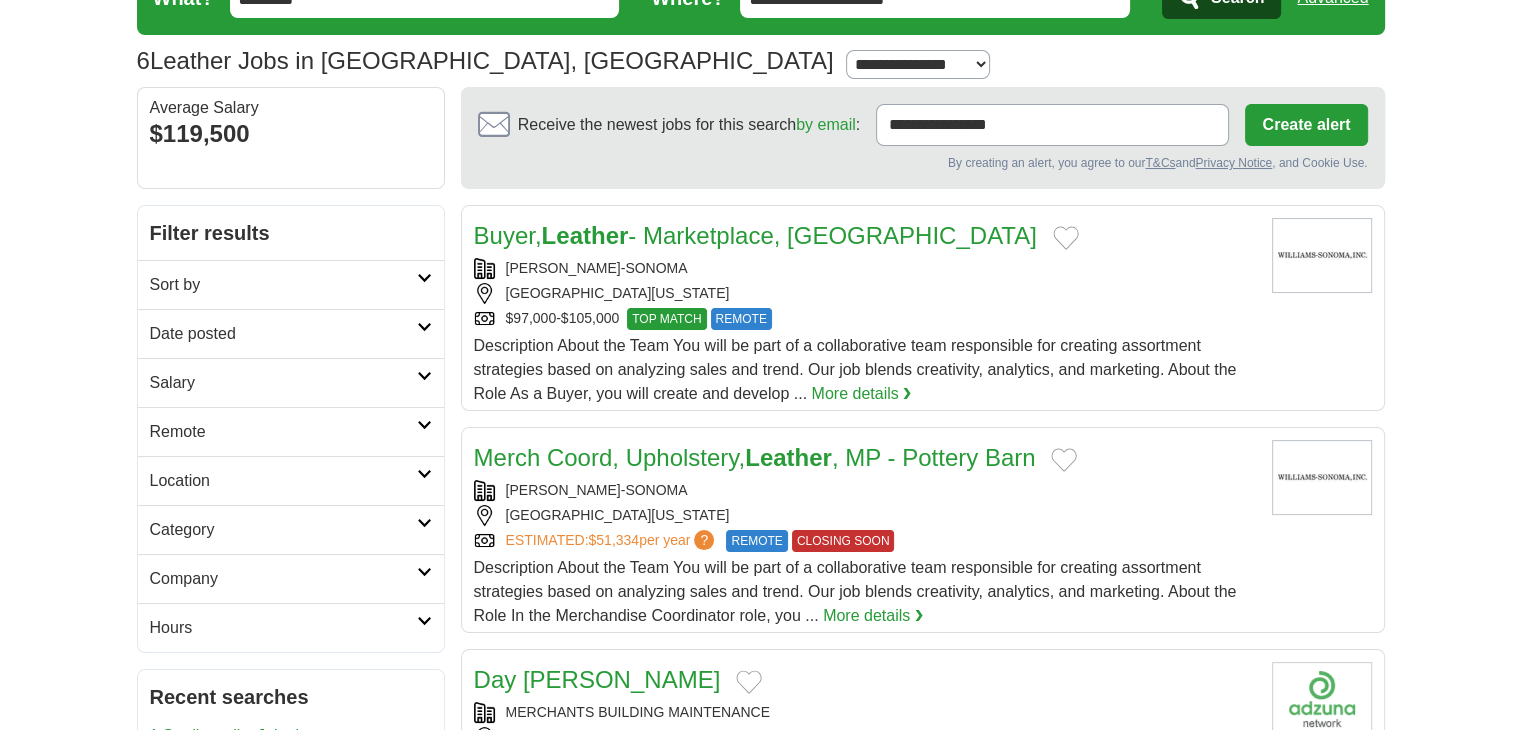 scroll, scrollTop: 100, scrollLeft: 0, axis: vertical 